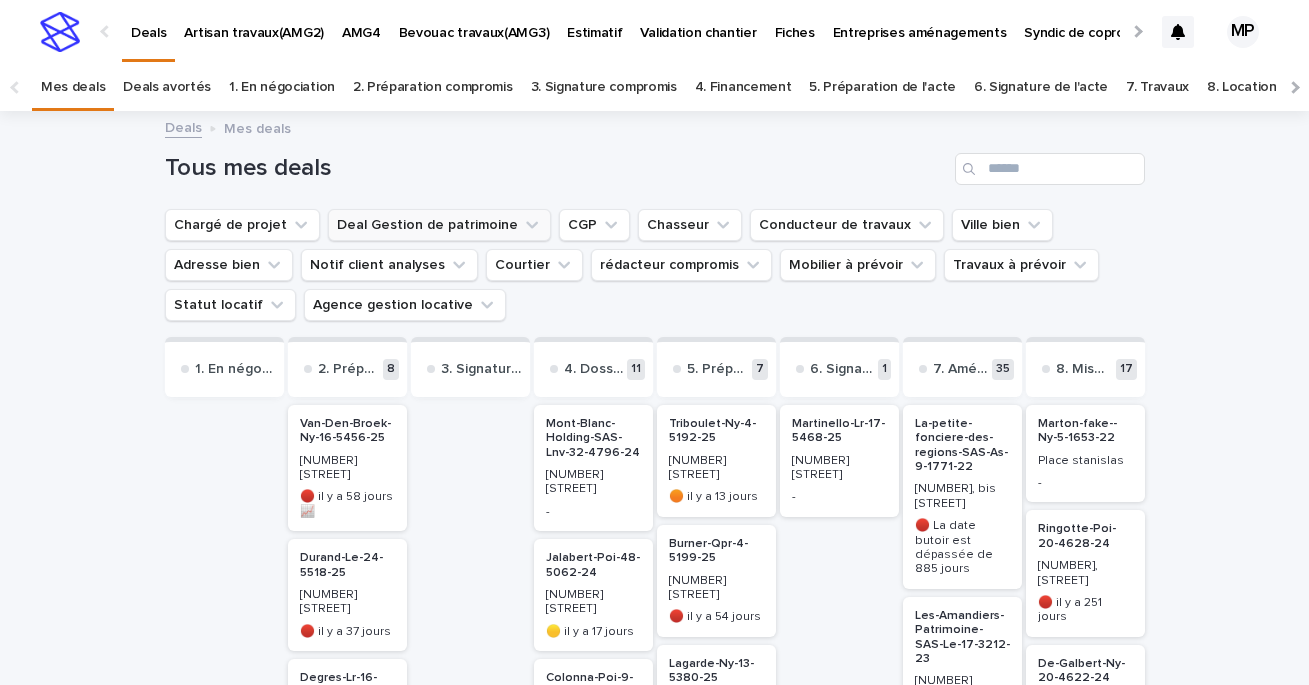 scroll, scrollTop: 0, scrollLeft: 0, axis: both 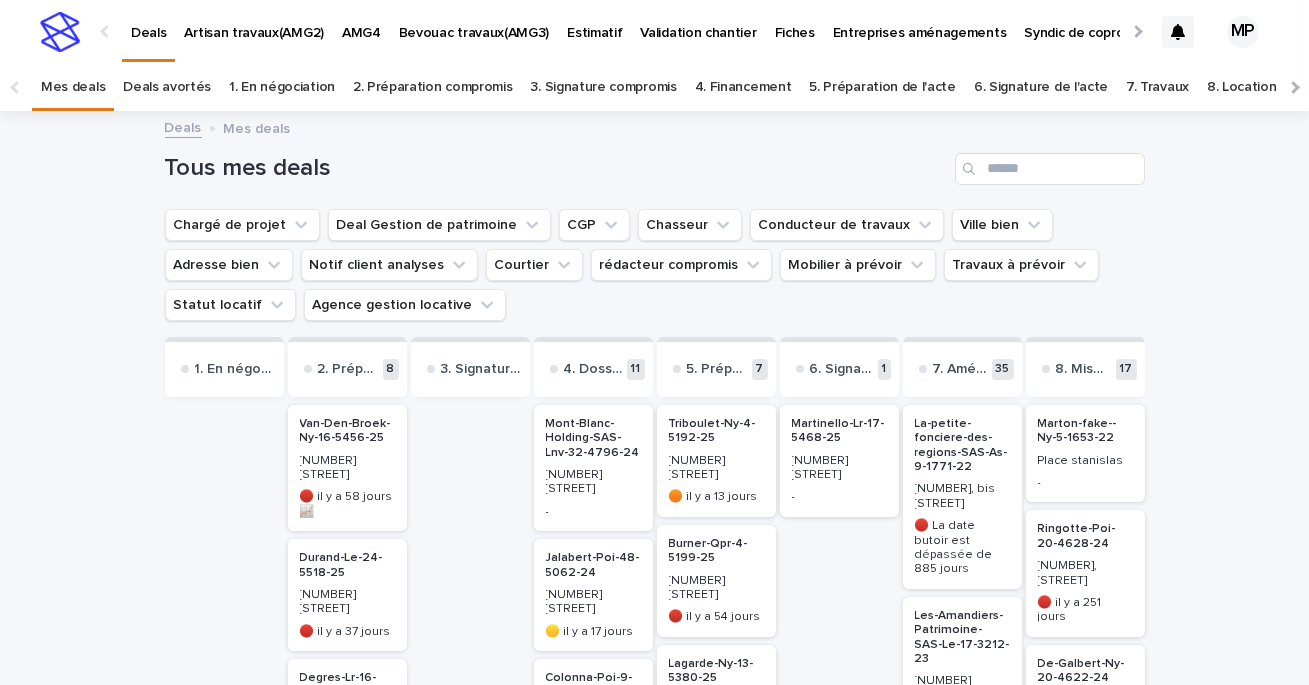 click on "AMG4" at bounding box center [361, 21] 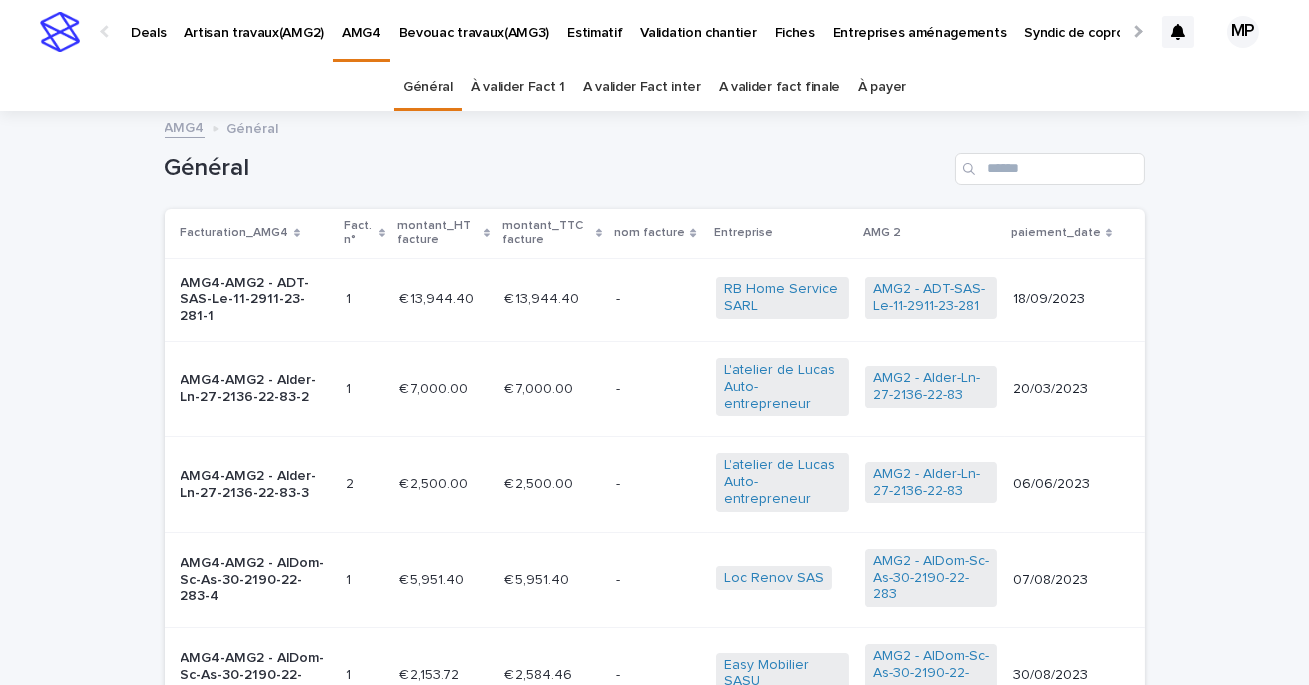 click on "À valider Fact 1" at bounding box center (518, 87) 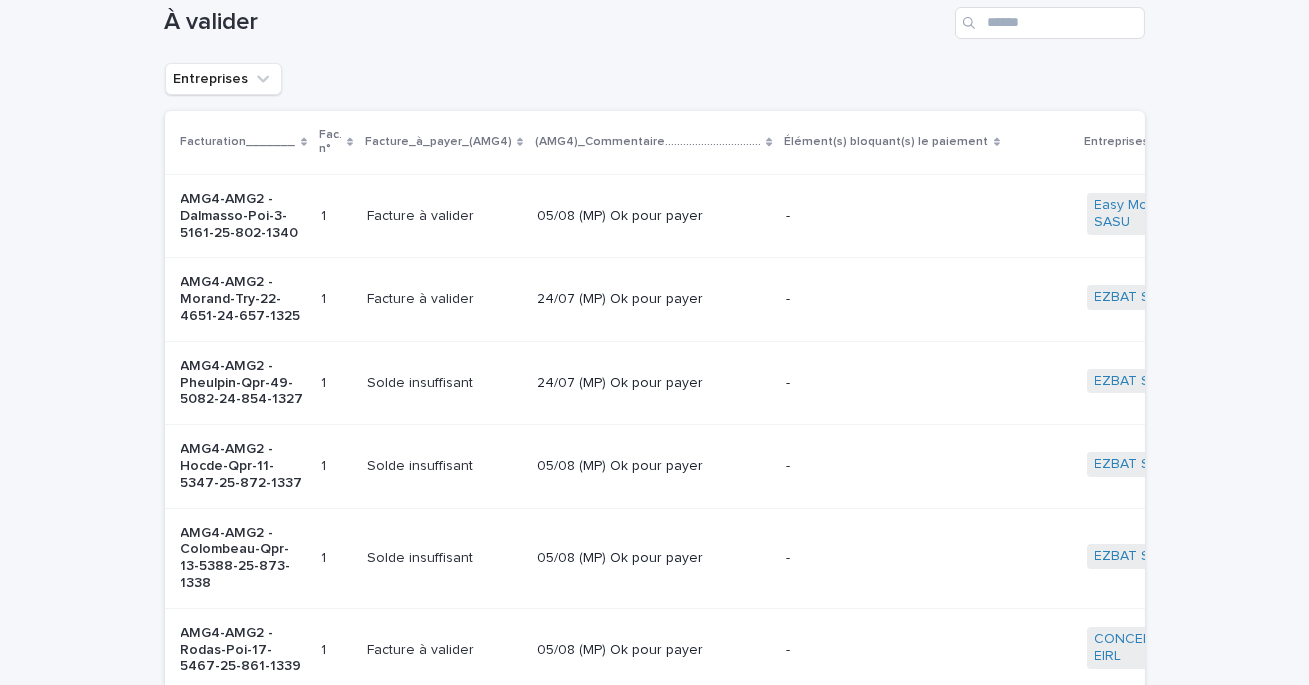 scroll, scrollTop: 0, scrollLeft: 0, axis: both 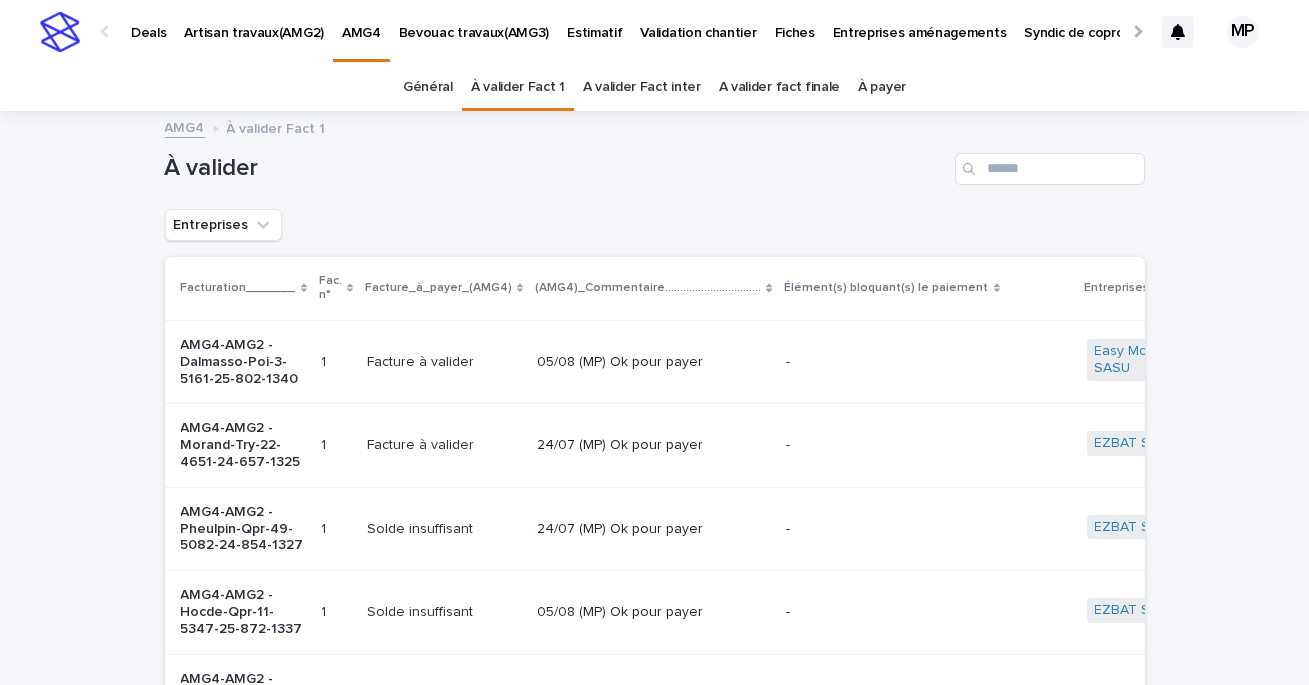 click on "A valider Fact inter" at bounding box center (642, 87) 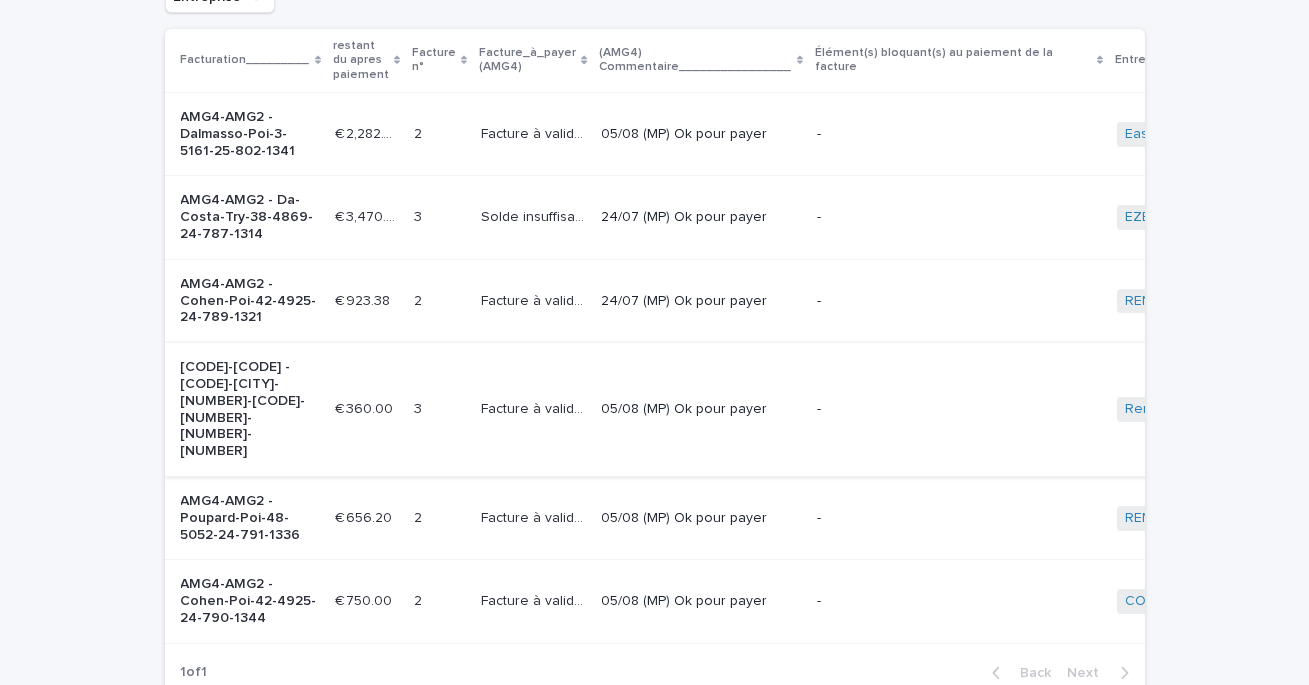 scroll, scrollTop: 0, scrollLeft: 0, axis: both 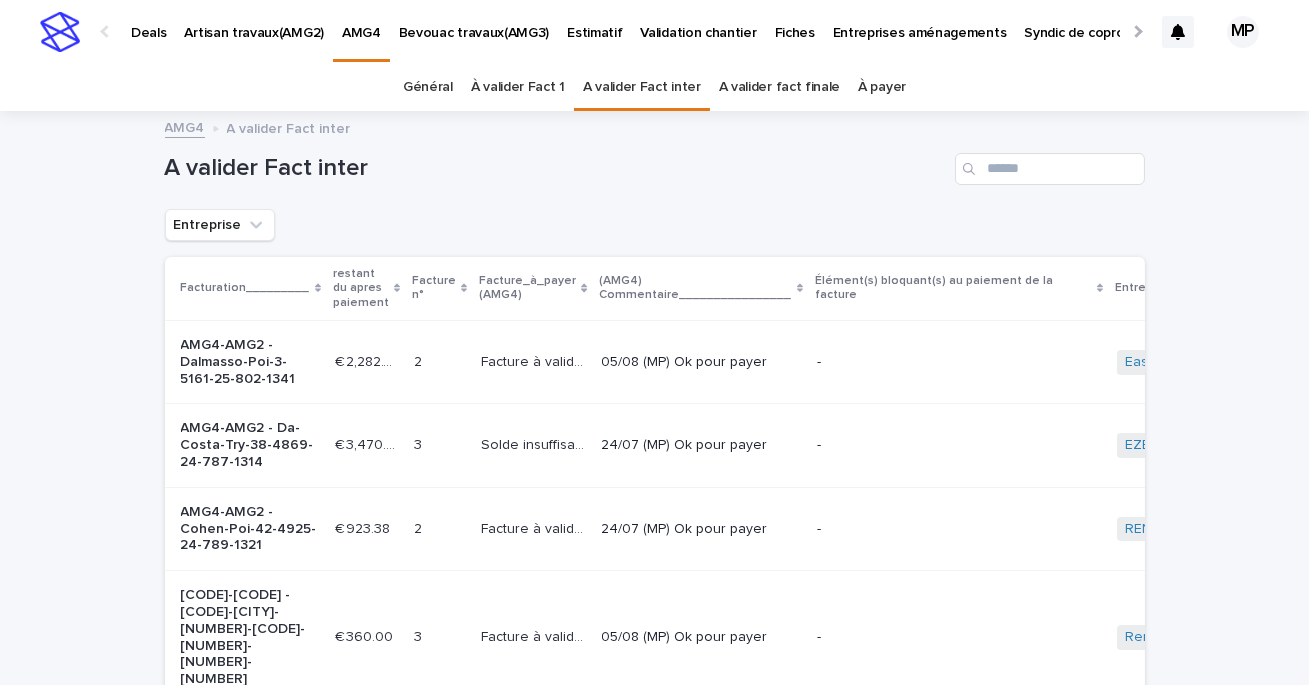 click on "A valider fact finale" at bounding box center [780, 87] 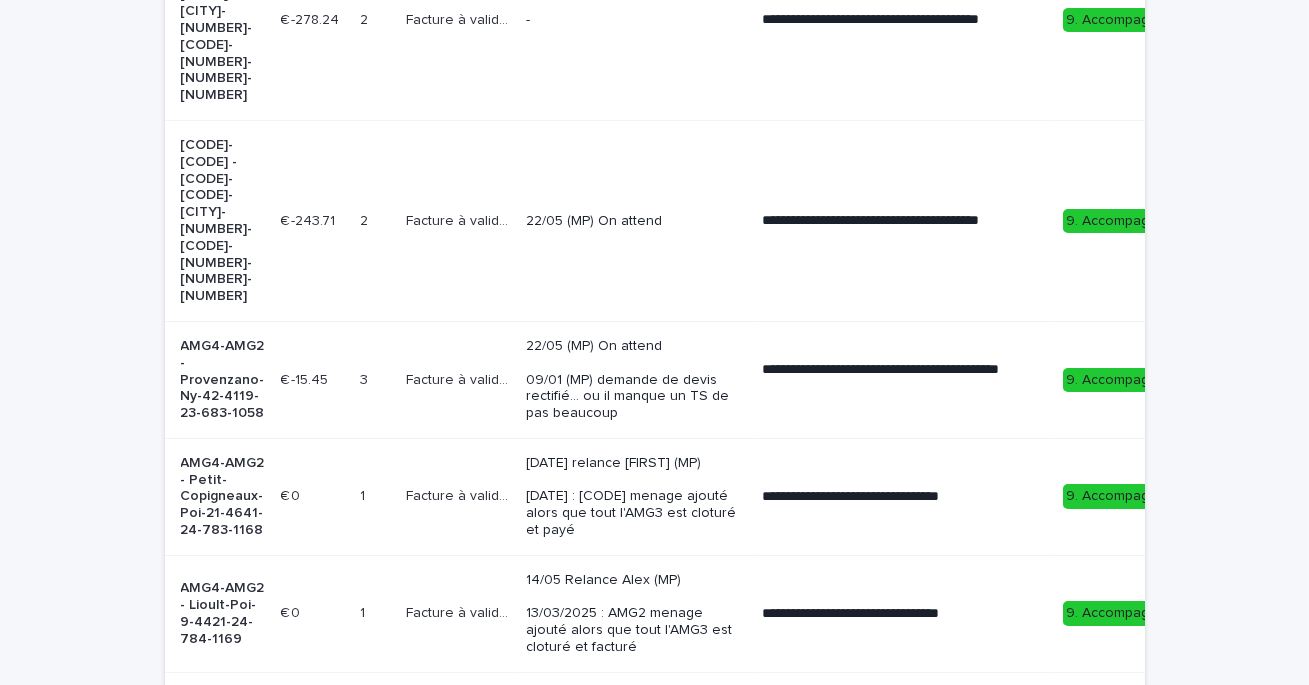 scroll, scrollTop: 0, scrollLeft: 0, axis: both 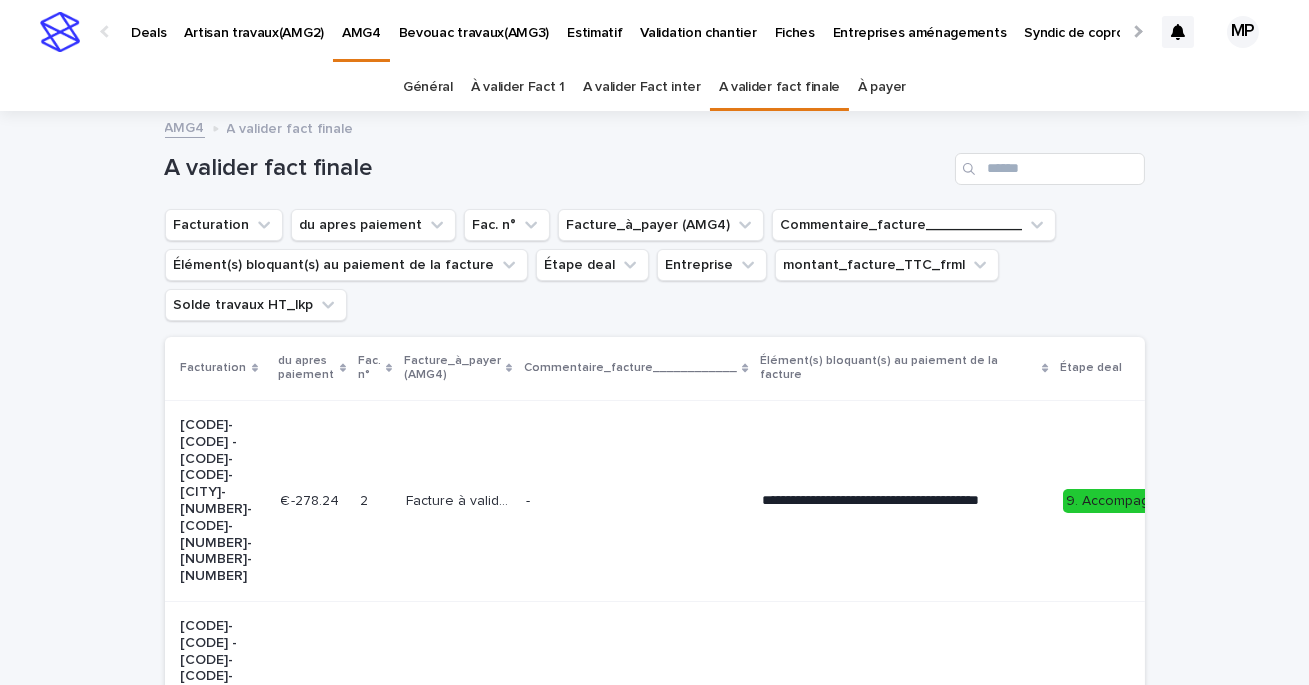 click on "Deals" at bounding box center [148, 21] 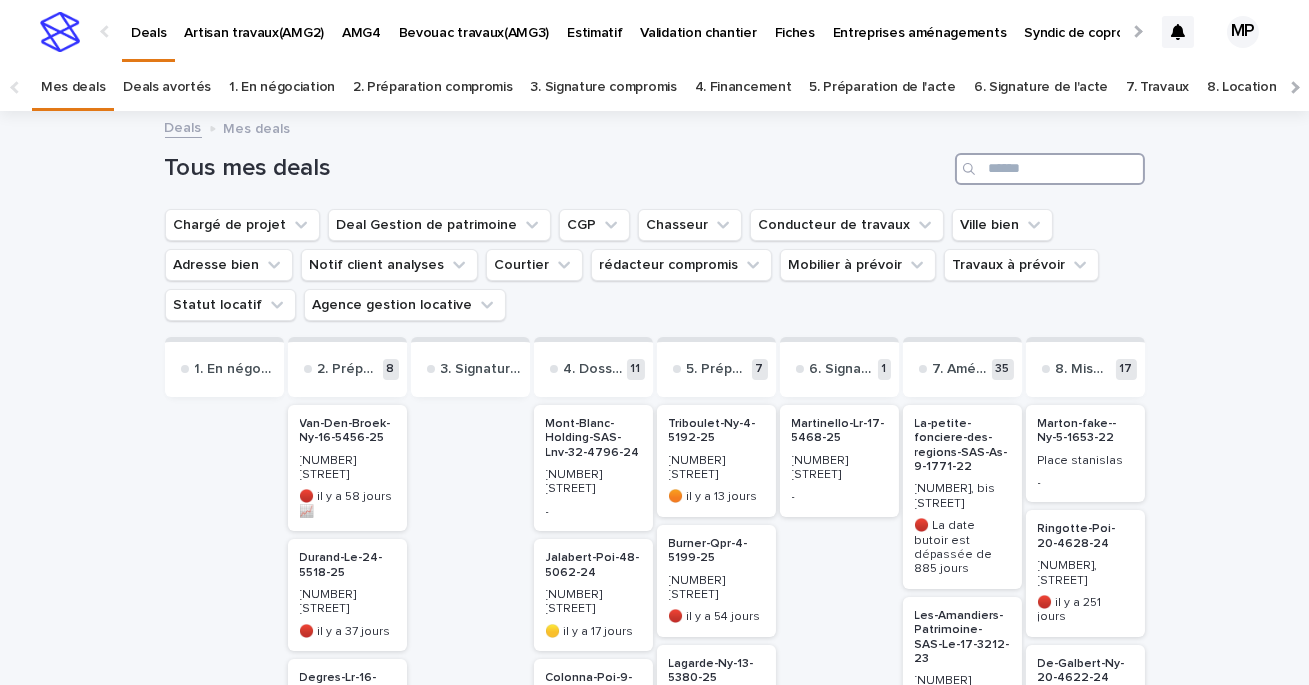 click at bounding box center [1050, 169] 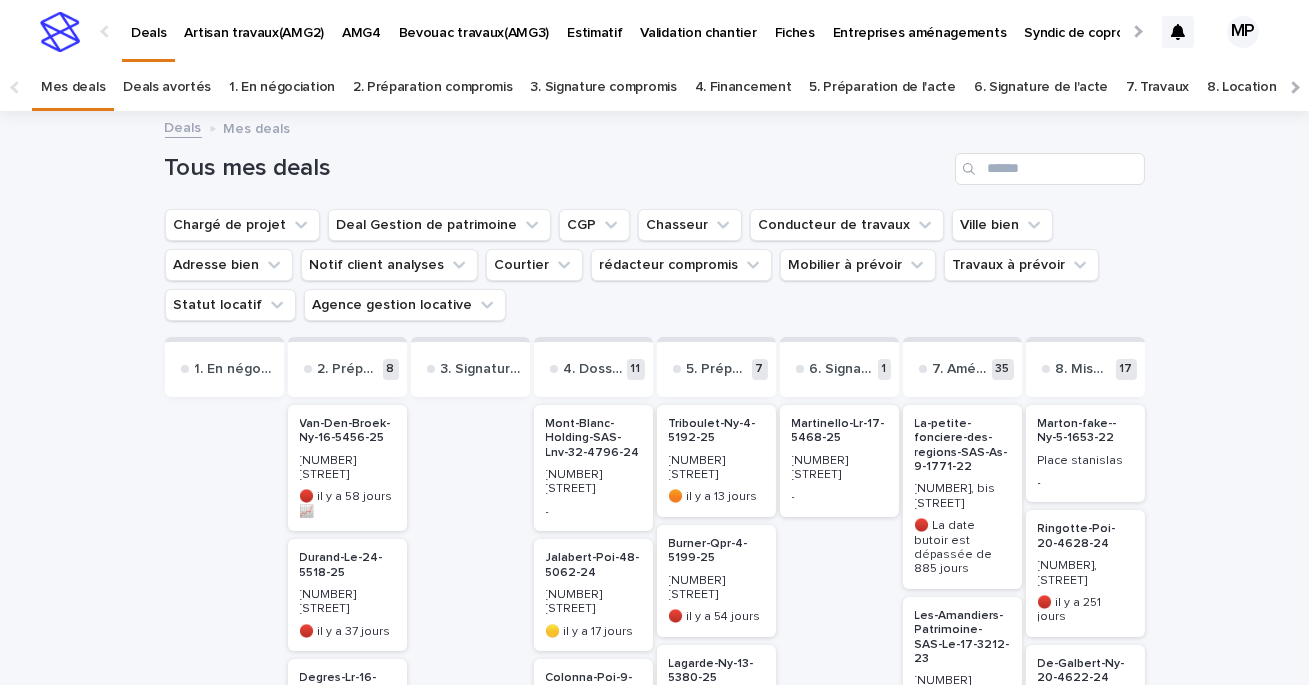 click on "Loading... Saving… Loading... Saving… Tous mes deals Chargé de projet Deal Gestion de patrimoine CGP Chasseur Conducteur de travaux Ville bien Adresse bien Notif client analyses Courtier rédacteur compromis Mobilier à prévoir Travaux à prévoir Statut locatif Agence gestion locative 1. En négociation 2. Préparation compromis [NUMBER]-[CODE]-[CITY]-[NUMBER]-[CODE]-[NUMBER] [NUMBER] [STREET] 🔴 il y a 58 jours 📈 [CODE]-[CODE]-[NUMBER]-[CODE]-[NUMBER] [NUMBER] [STREET] 🔴 il y a 37 jours [CODE]-[CODE]-[NUMBER]-[CODE]-[NUMBER] [NUMBER] [STREET] 🟡 il y a 7 jours [CODE]-[CODE]-[NUMBER]-[CODE]-[NUMBER] [NUMBER] [STREET] 🔴 il y a 44 jours 📈 [CODE]-[CODE]-[NUMBER]-[CODE]-[NUMBER] [NUMBER] [STREET] 🔴 il y a 29 jours [CODE]-[CODE]-[CODE]-[CODE]-[NUMBER]-[NUMBER] [NUMBER] [STREET] 🔴 il y a 28 jours [CODE]-[CODE]-[NUMBER]-[CODE]-[NUMBER] [NUMBER] [STREET] [POSTAL_CODE] [CITY]  🔴 il y a 22 jours [CODE]-[CODE]-[NUMBER]-[CODE]-[NUMBER] [NUMBER] [STREET] 🟠 il y a 9 jours 3. Signature compromis 4. Dossier de financement [NUMBER] [CODE]-[CODE]-[CODE]-[CODE]-[NUMBER] [NUMBER] [STREET] - [CODE]-[CITY]-[NUMBER]-[CODE]-[NUMBER] [NUMBER] [STREET]  7 1 -" at bounding box center [654, 2032] 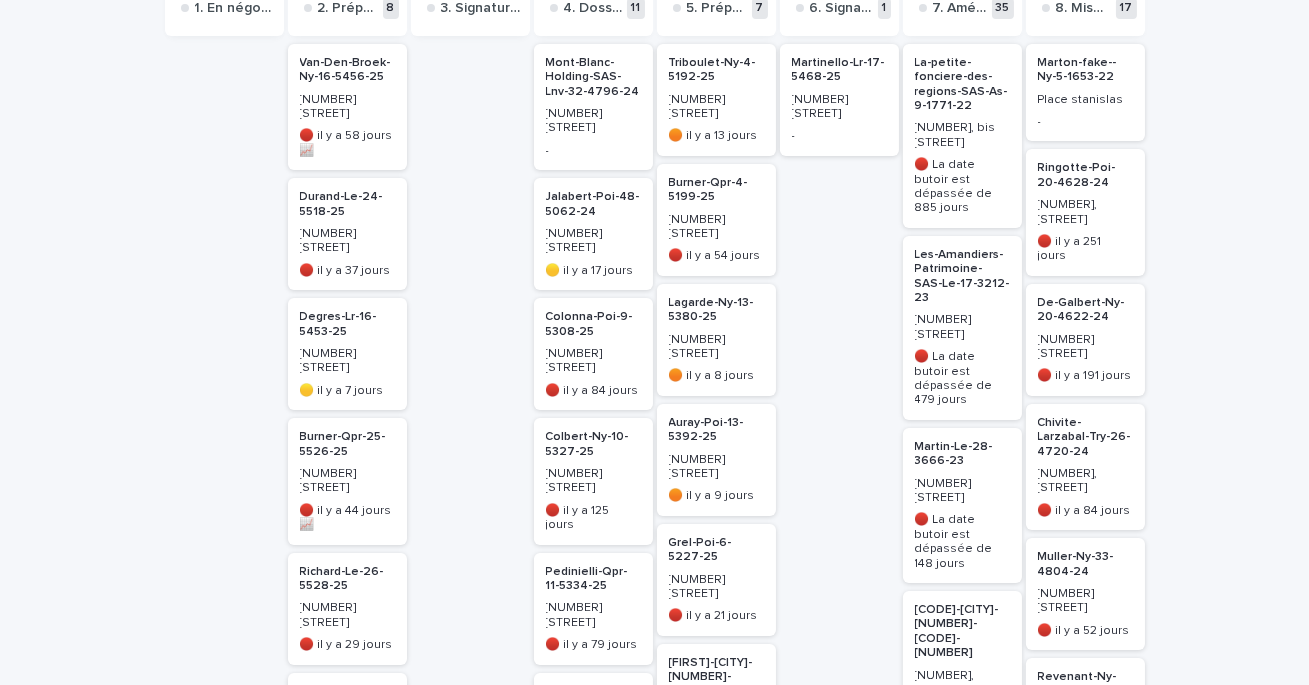 scroll, scrollTop: 0, scrollLeft: 0, axis: both 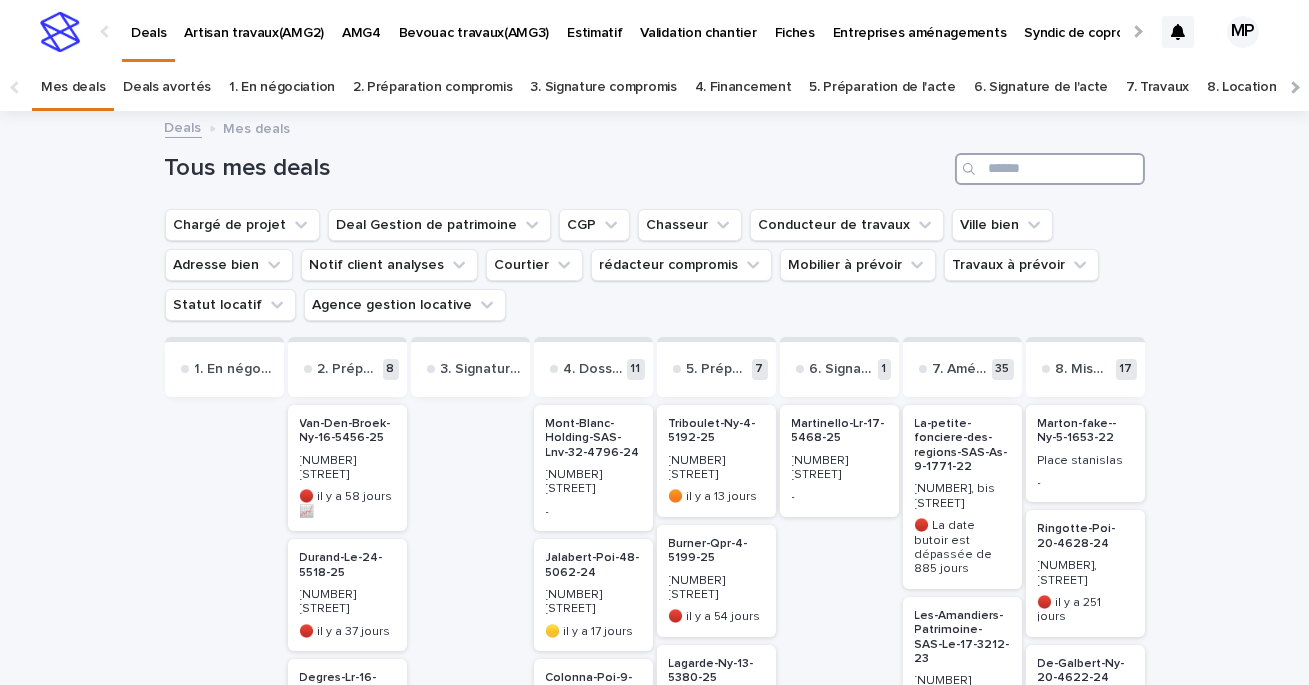click at bounding box center [1050, 169] 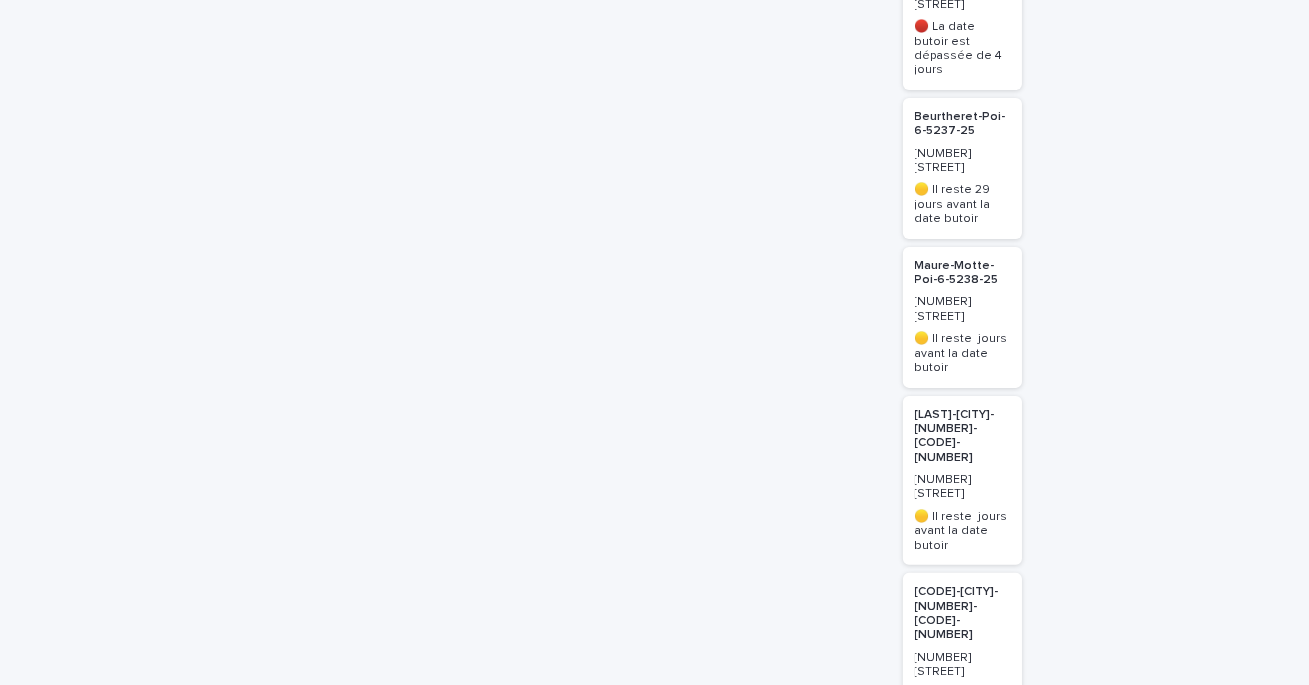 scroll, scrollTop: 1303, scrollLeft: 0, axis: vertical 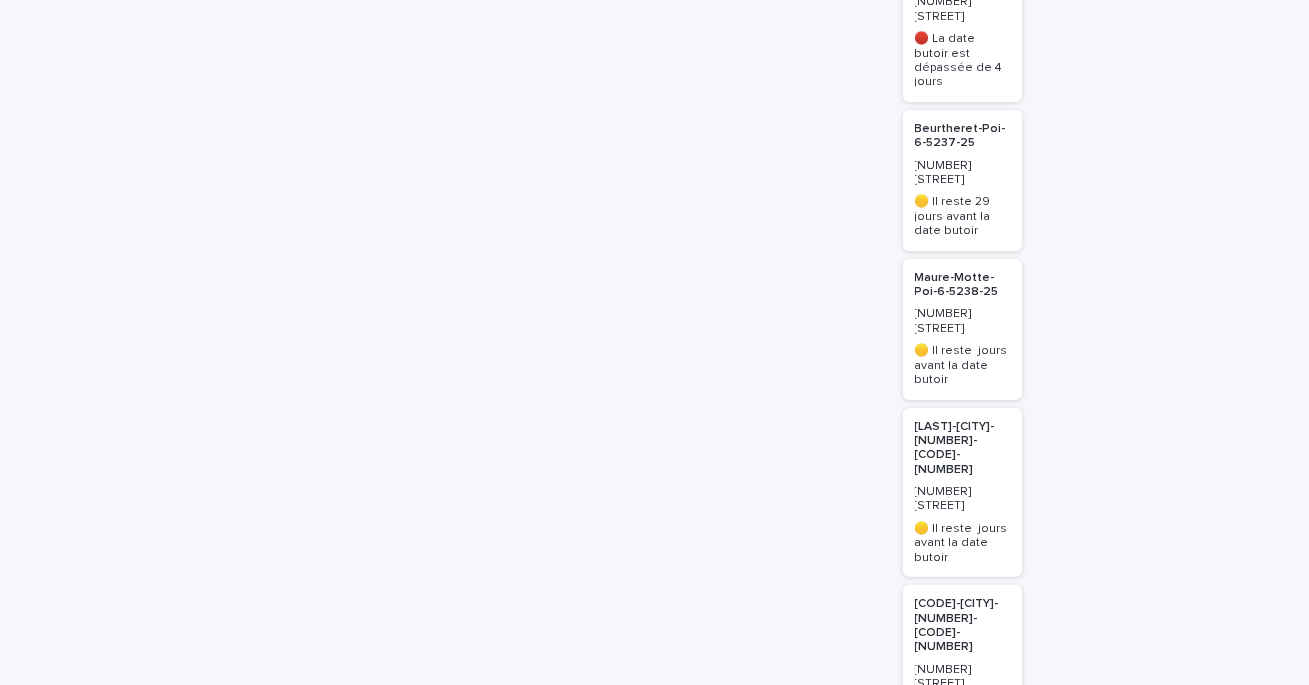 type on "*****" 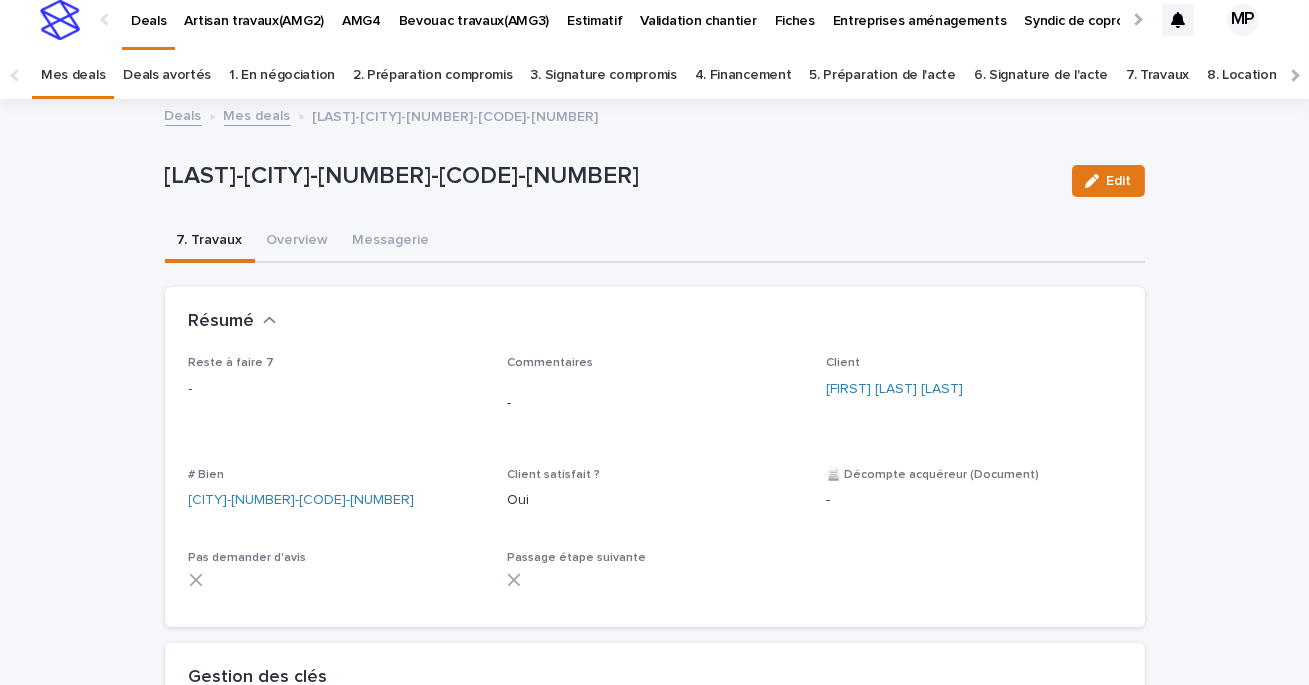 scroll, scrollTop: 14, scrollLeft: 0, axis: vertical 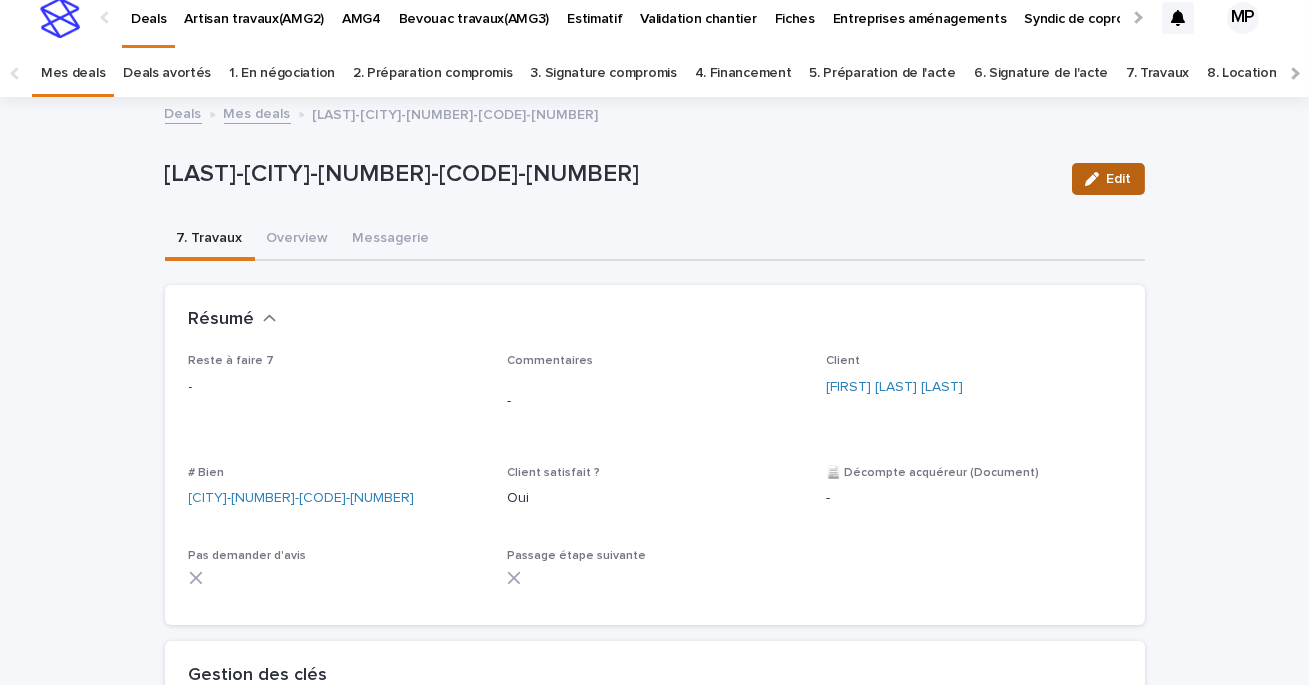 click on "Edit" at bounding box center (1108, 179) 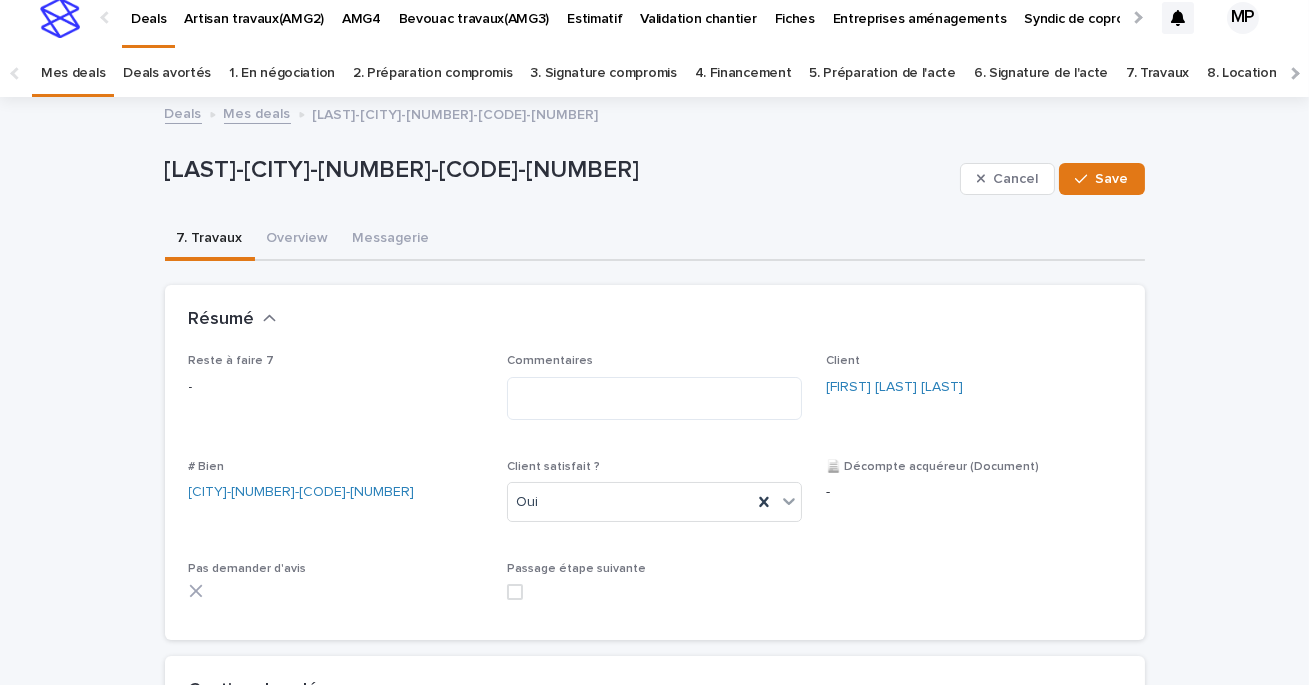 click at bounding box center (515, 592) 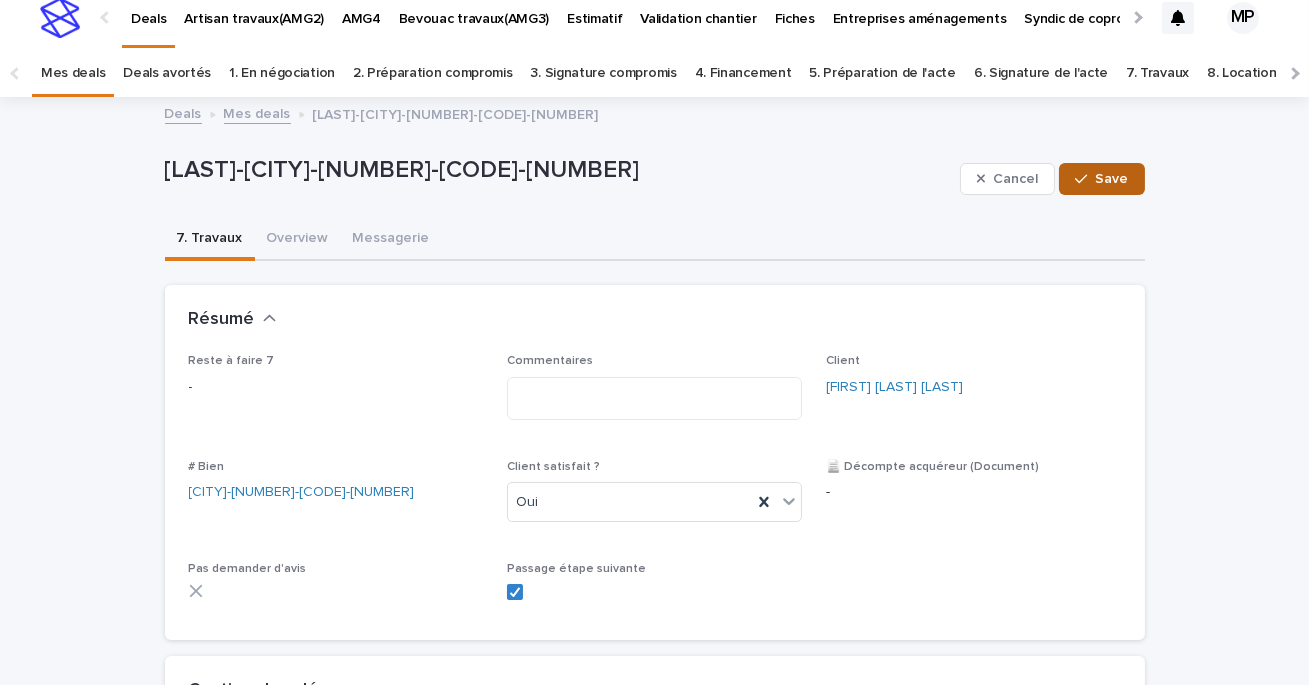 click on "Save" at bounding box center (1112, 179) 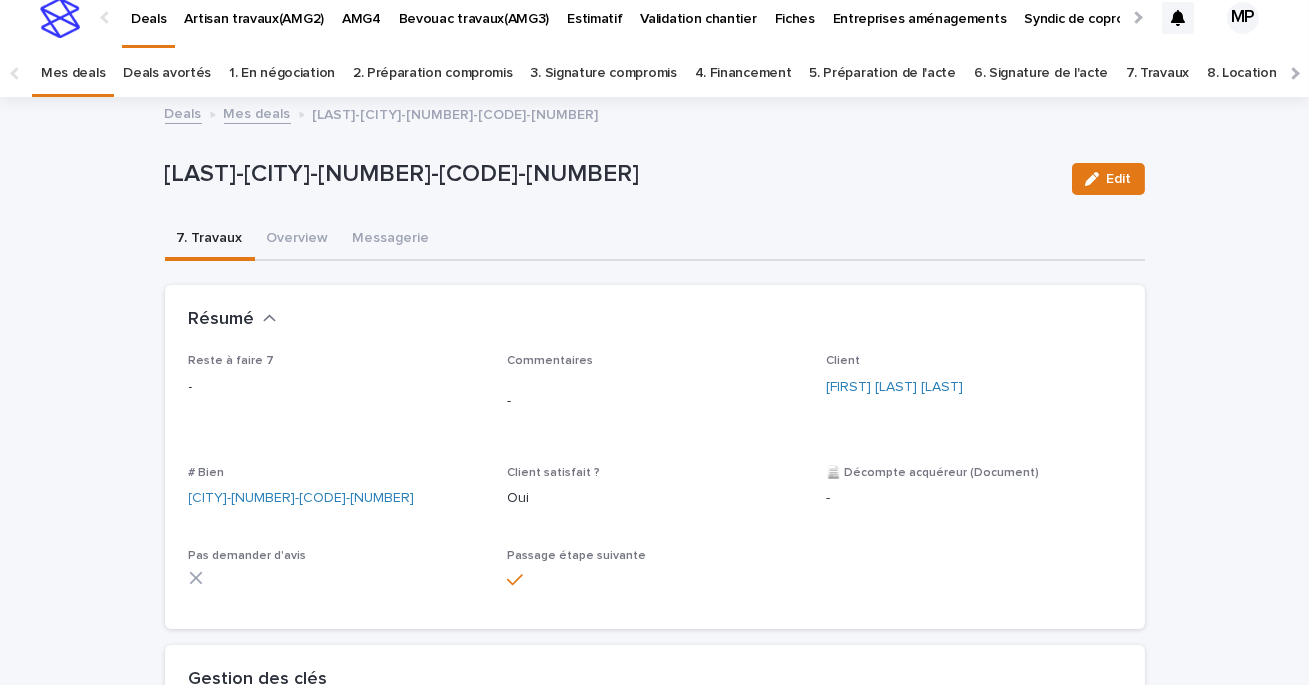 click on "Deals Mes deals [LAST]-[CITY]-[NUMBER]-[CODE]-[NUMBER]" at bounding box center [655, 115] 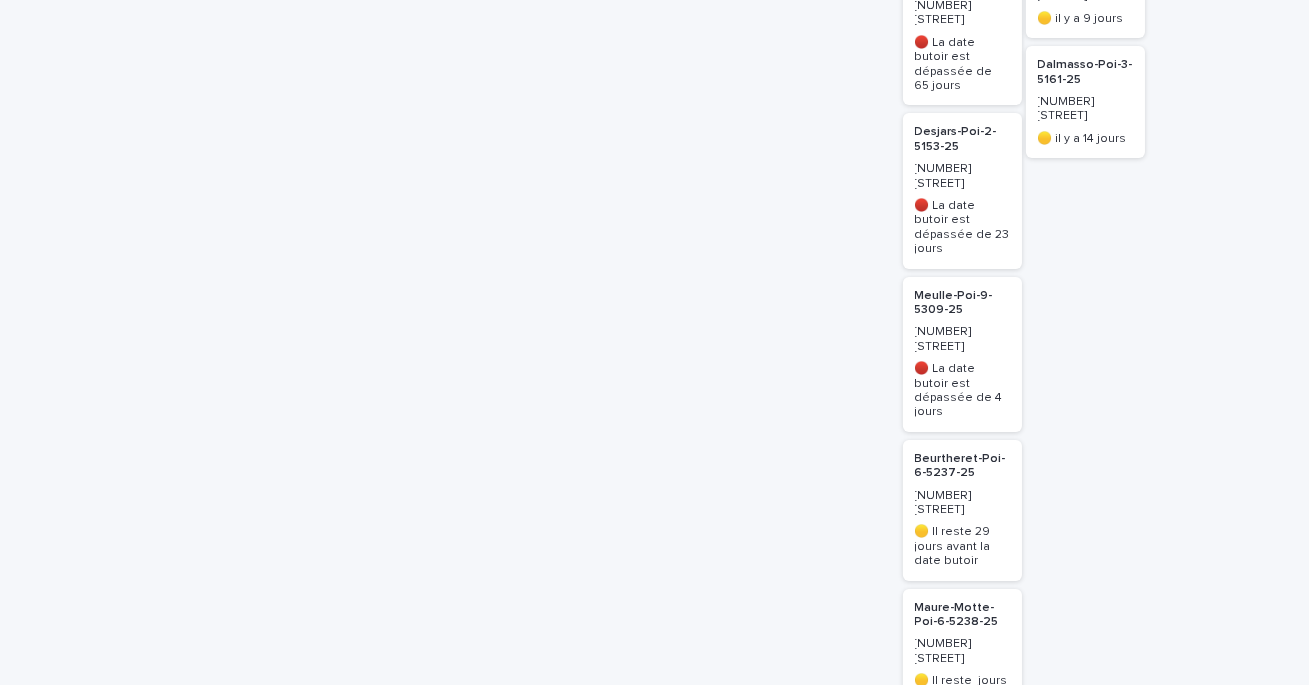 scroll, scrollTop: 997, scrollLeft: 0, axis: vertical 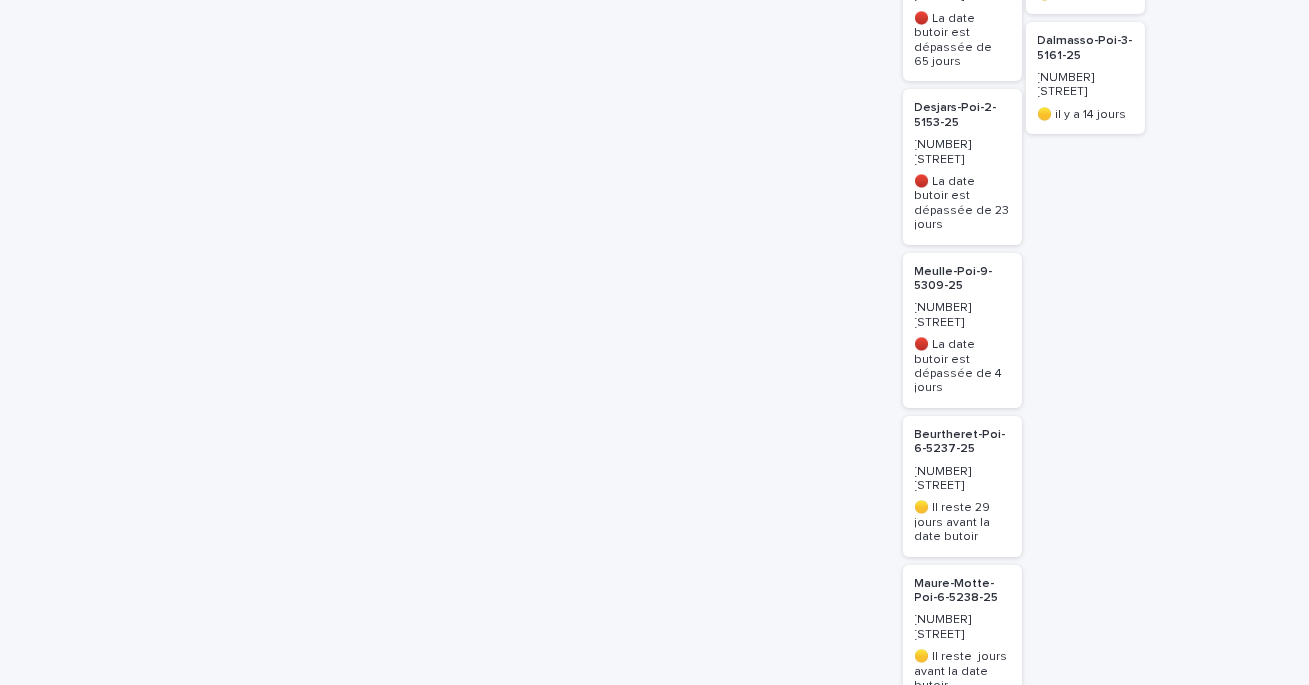 click on "Maure-Motte-Poi-6-5238-25" at bounding box center [962, 591] 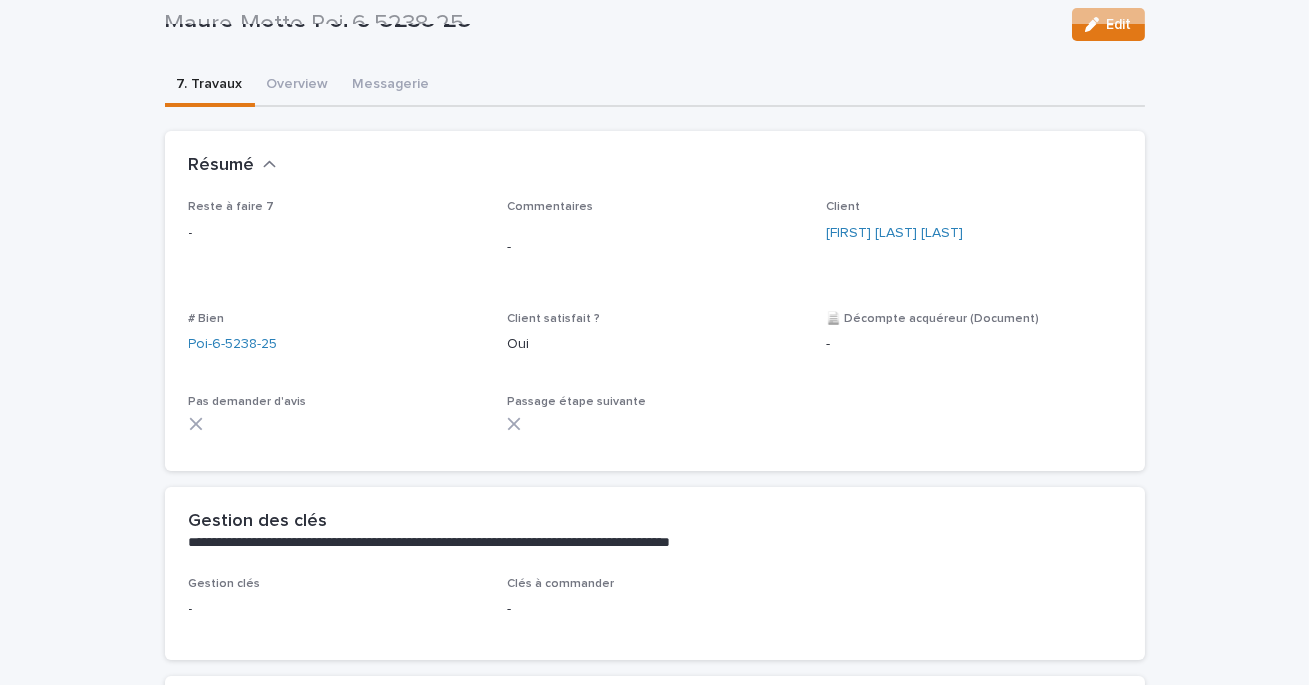 scroll, scrollTop: 151, scrollLeft: 0, axis: vertical 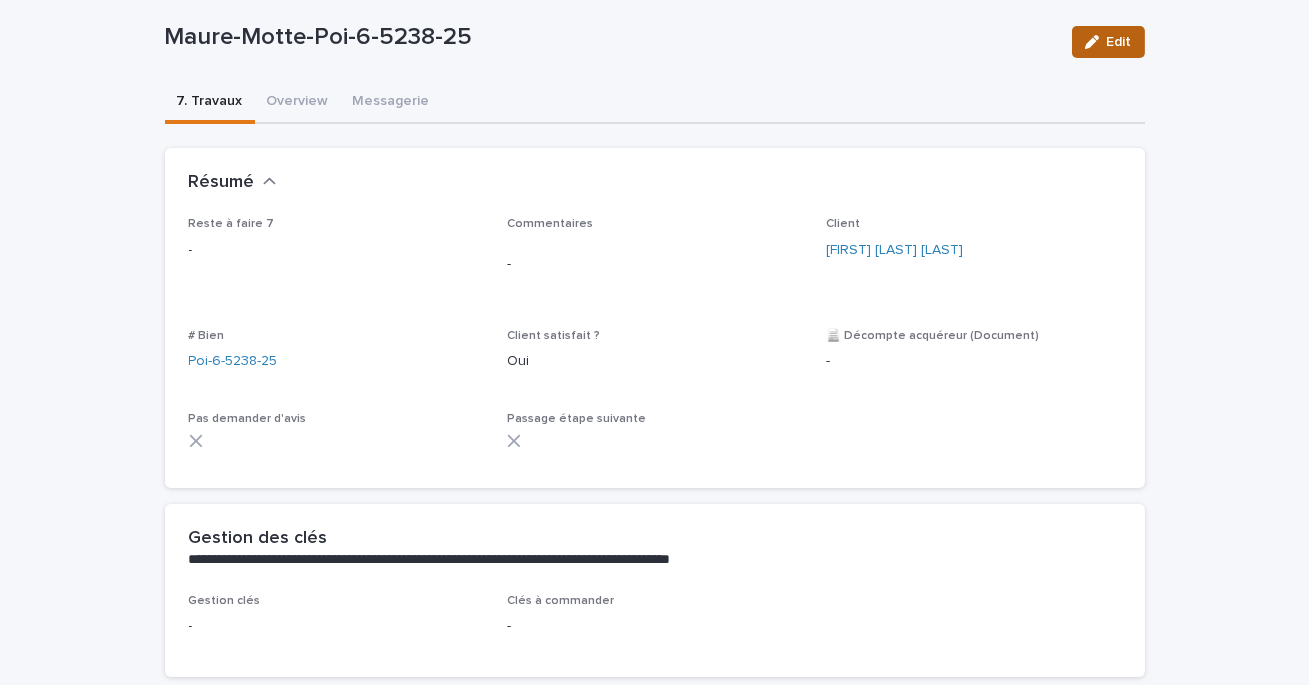 click on "Edit" at bounding box center [1119, 42] 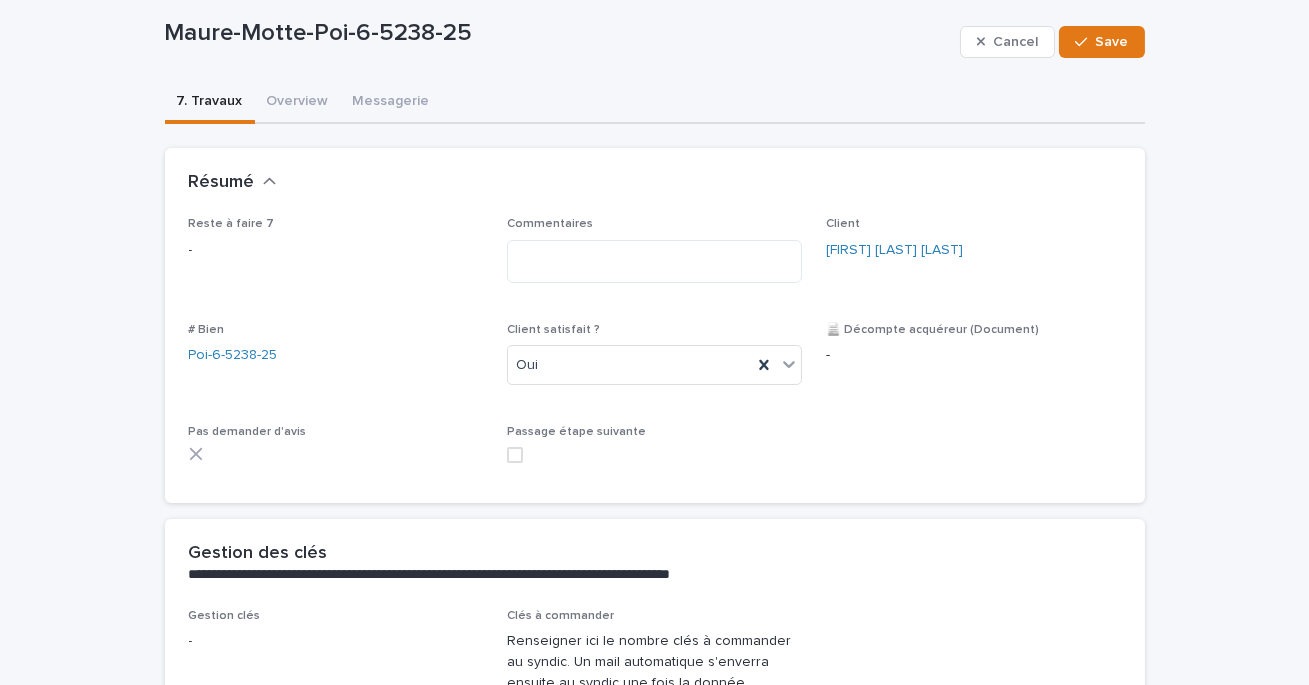 click at bounding box center [515, 455] 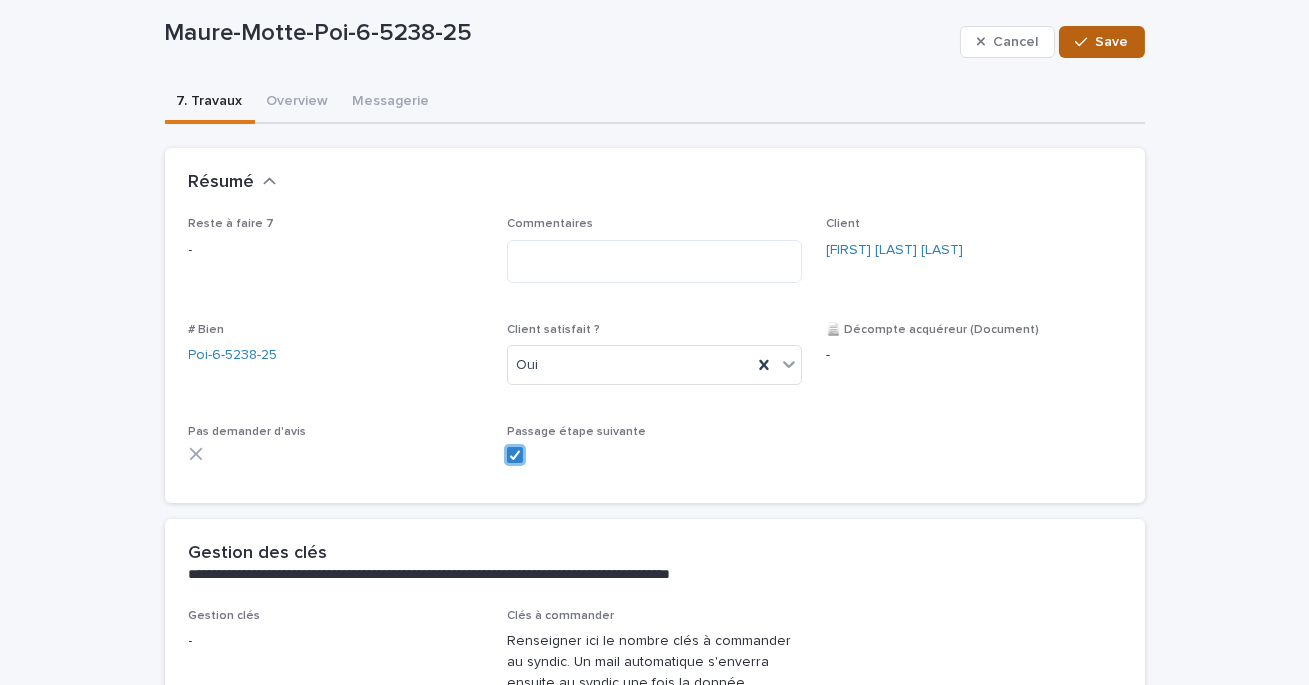 click on "Save" at bounding box center [1101, 42] 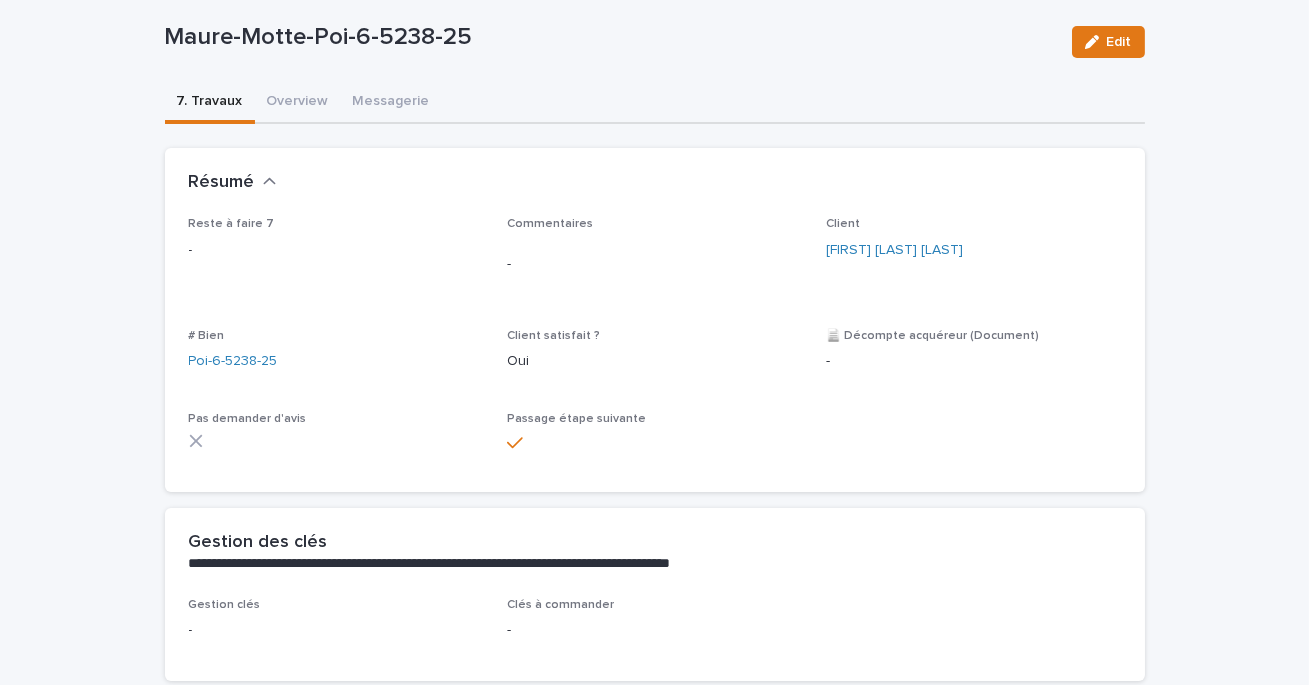scroll, scrollTop: 0, scrollLeft: 0, axis: both 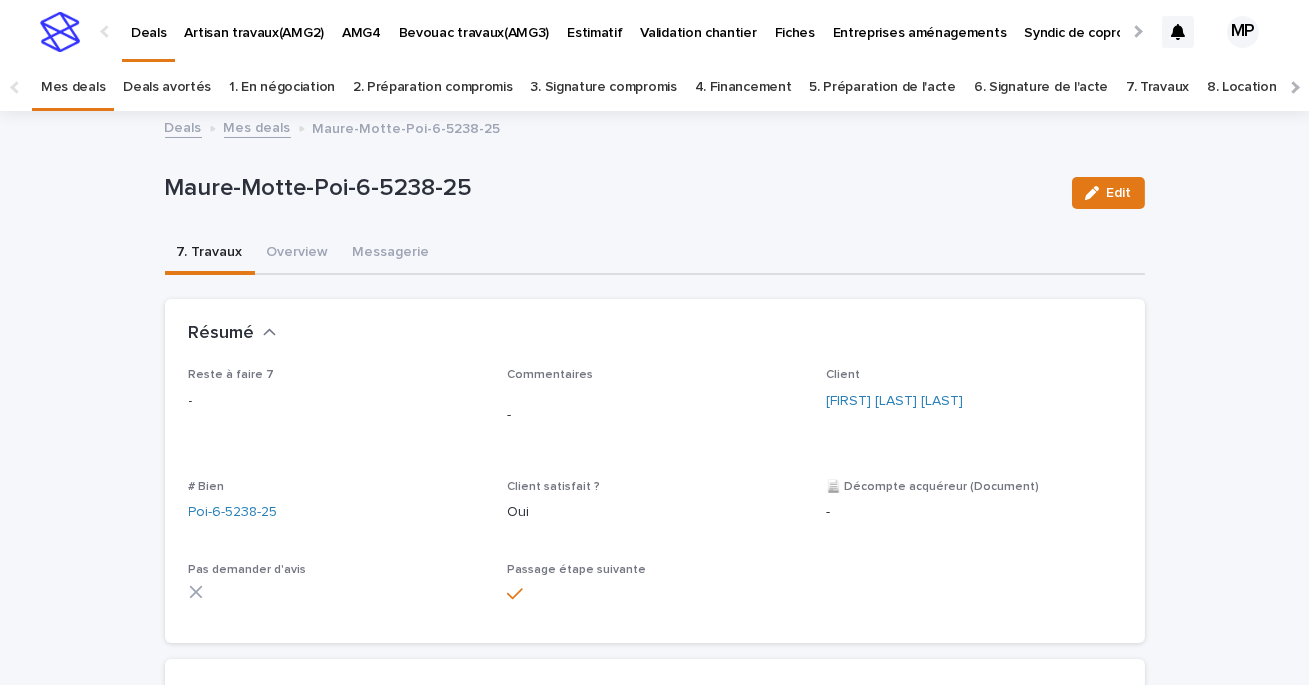click on "Mes deals" at bounding box center (257, 126) 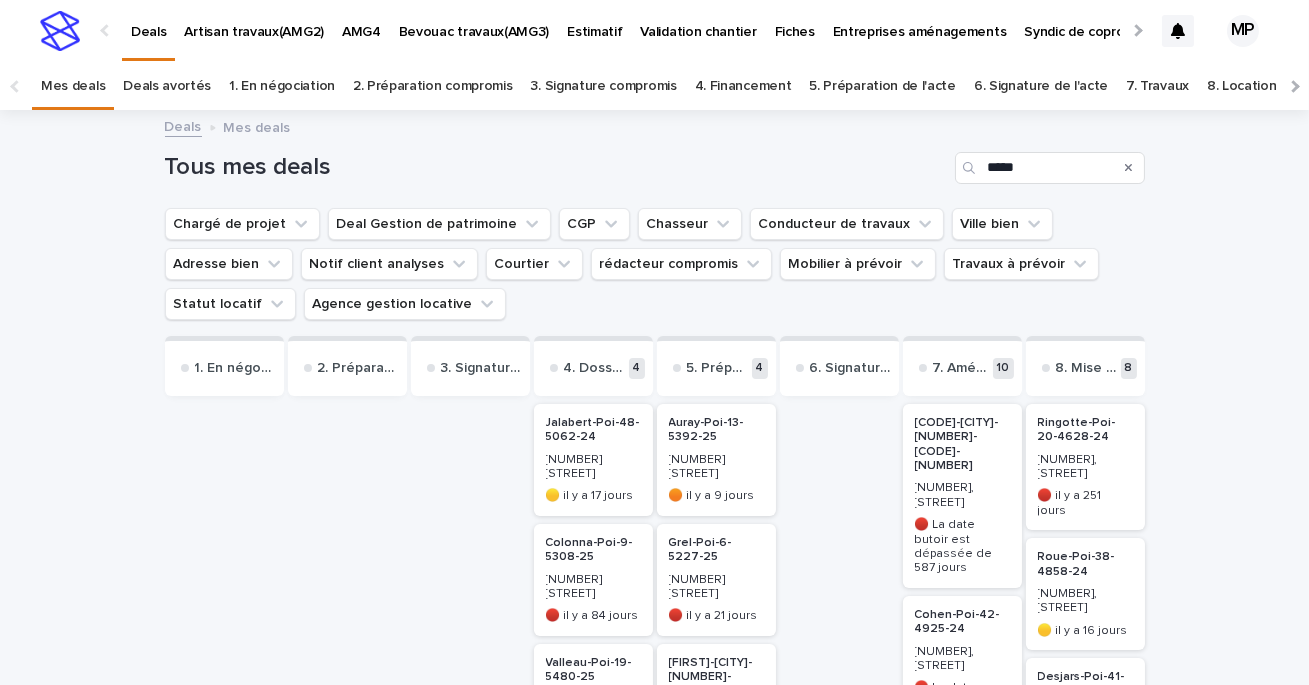 scroll, scrollTop: 0, scrollLeft: 0, axis: both 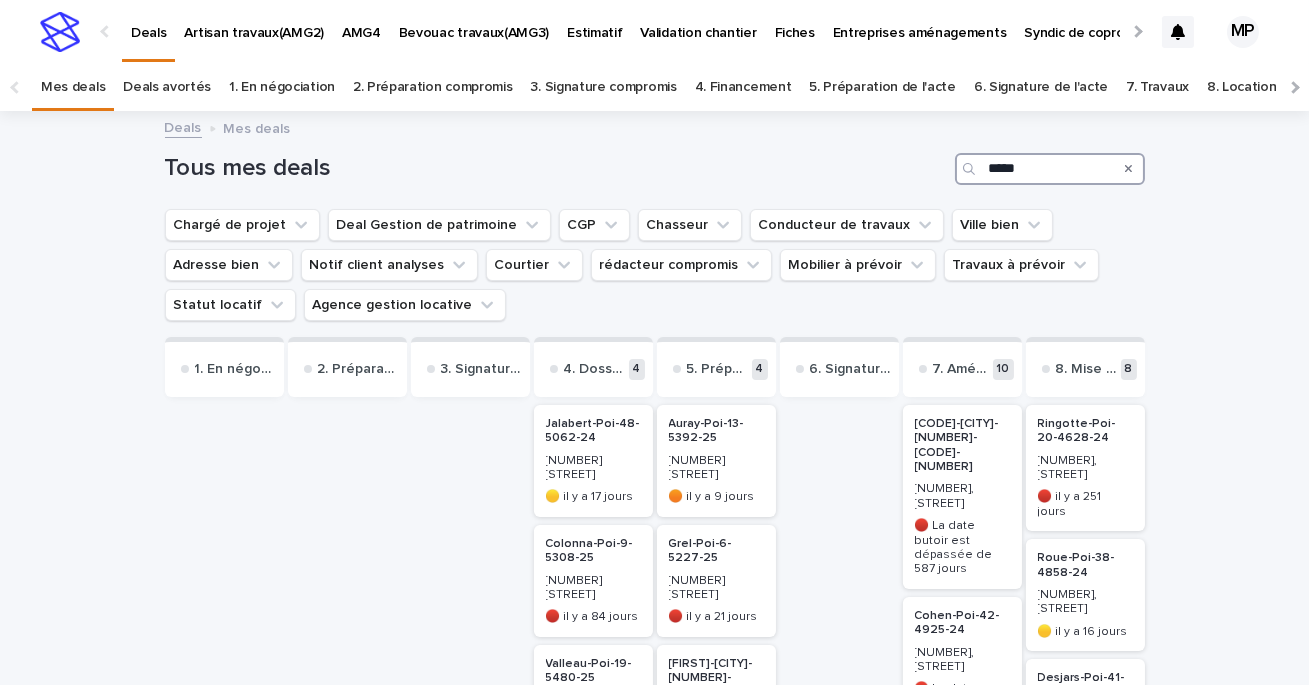 click on "*****" at bounding box center (1050, 169) 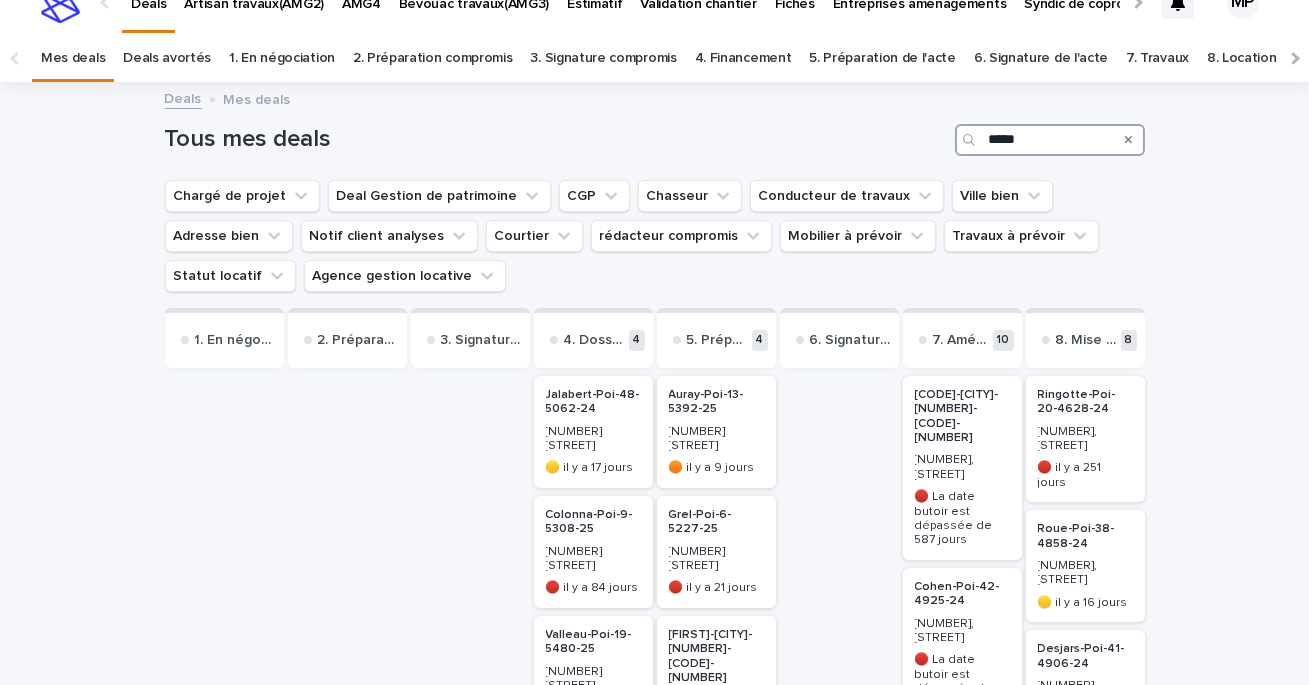 scroll, scrollTop: 0, scrollLeft: 0, axis: both 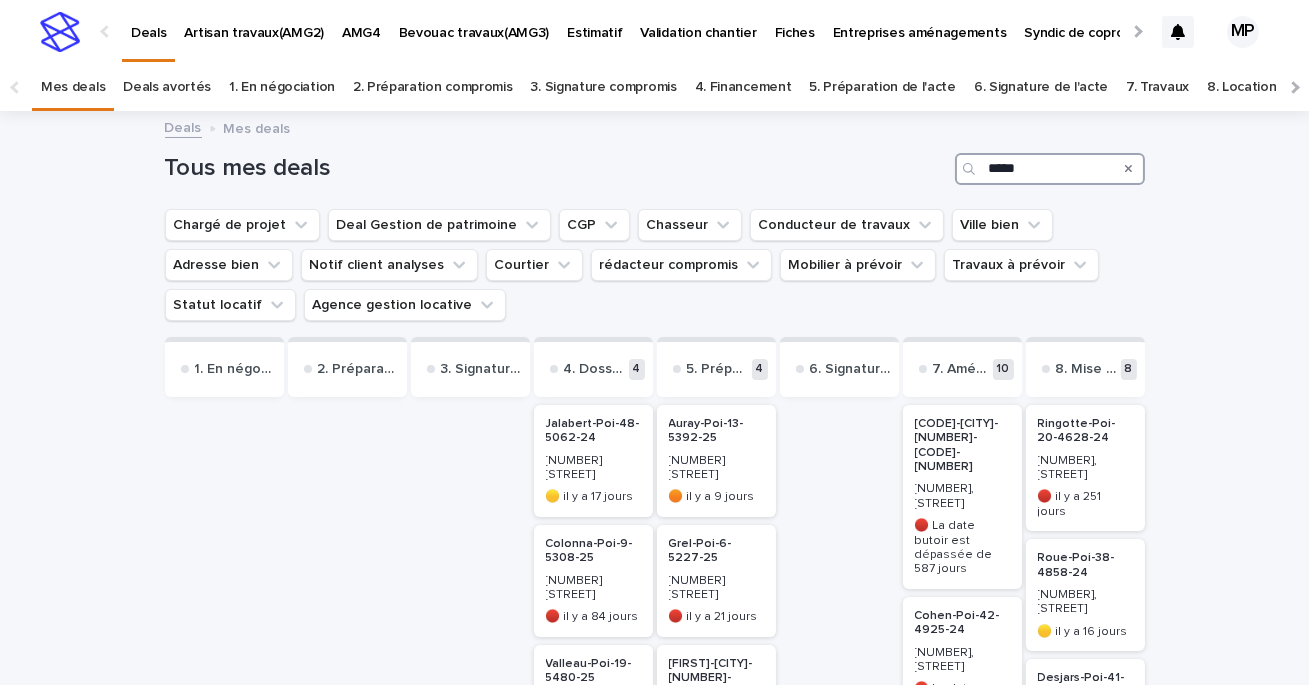click on "*****" at bounding box center [1050, 169] 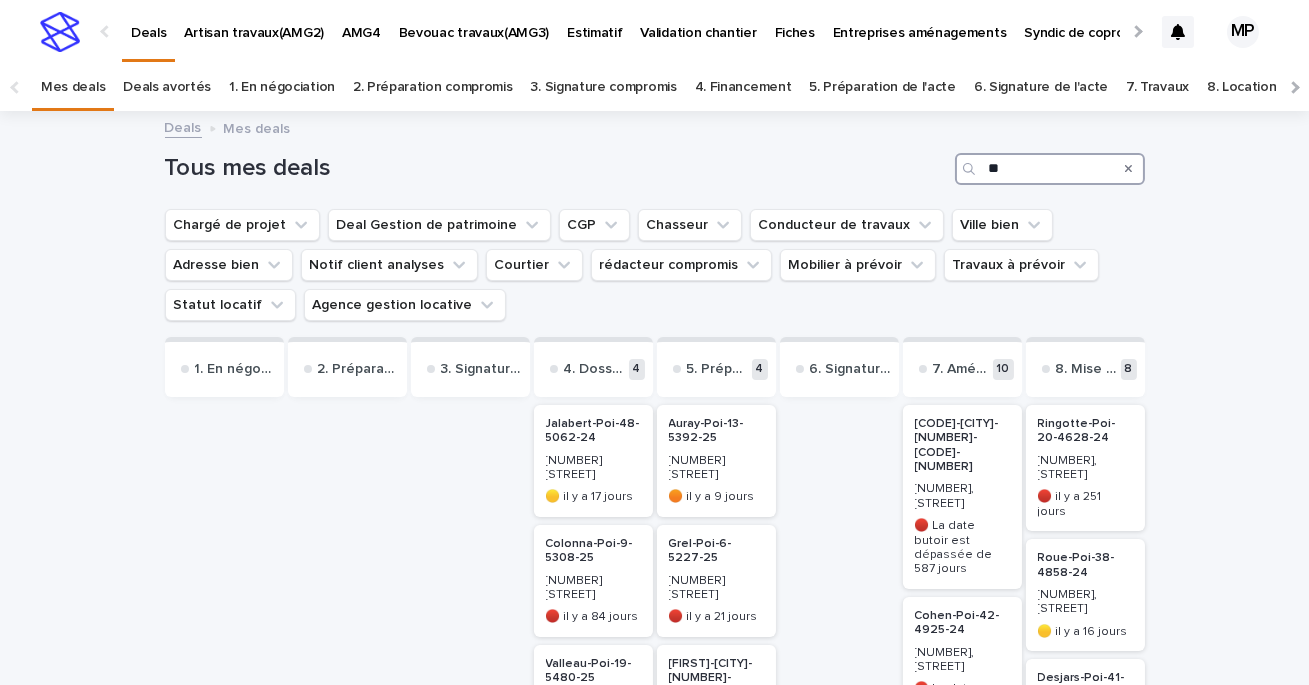 type on "*" 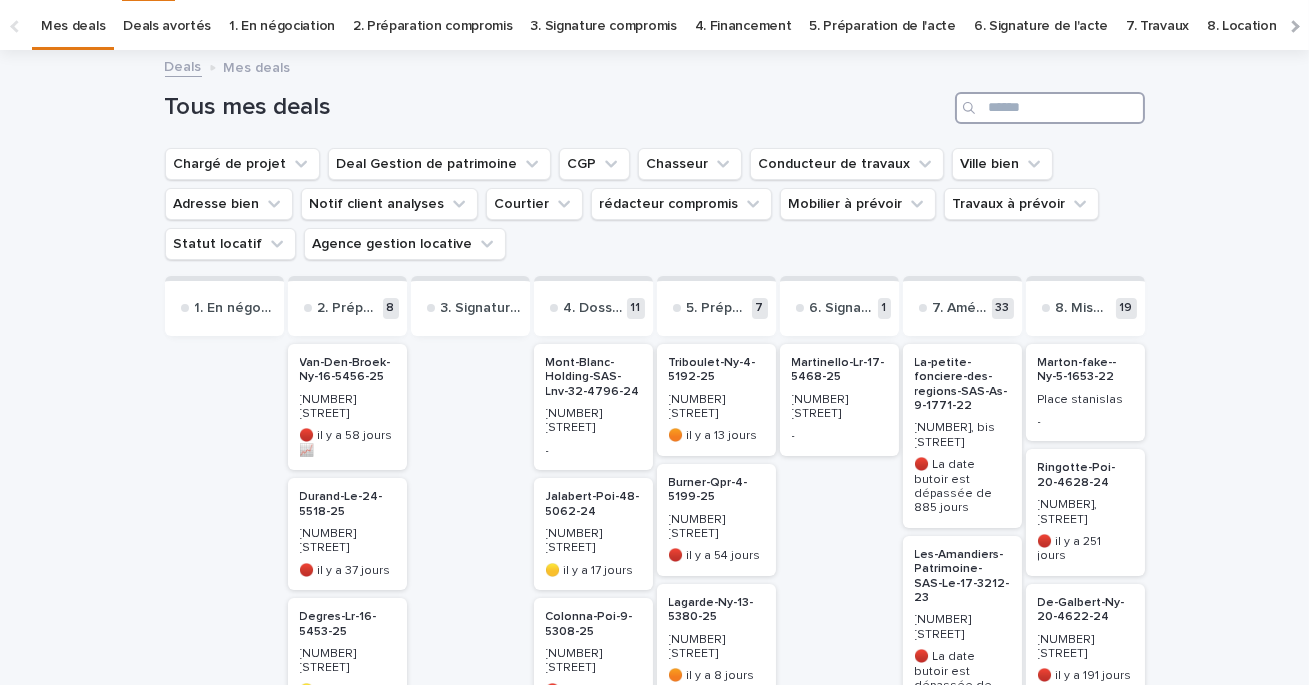 scroll, scrollTop: 0, scrollLeft: 0, axis: both 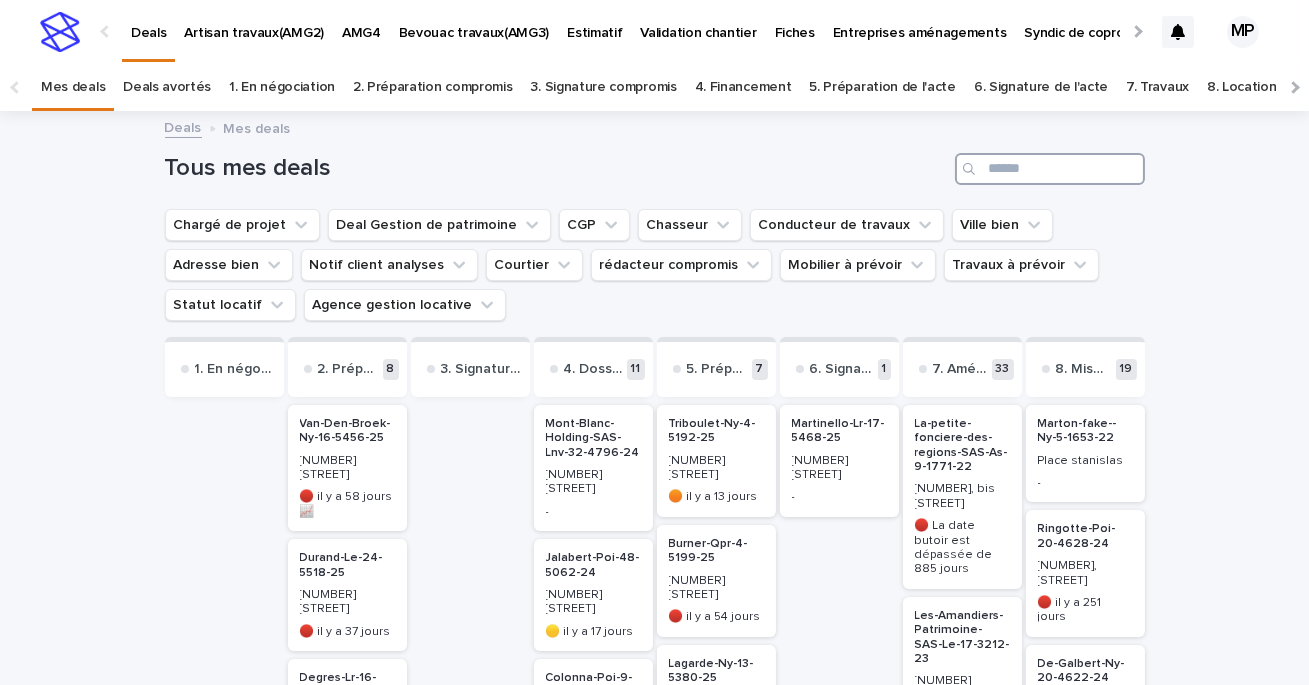 click at bounding box center (1050, 169) 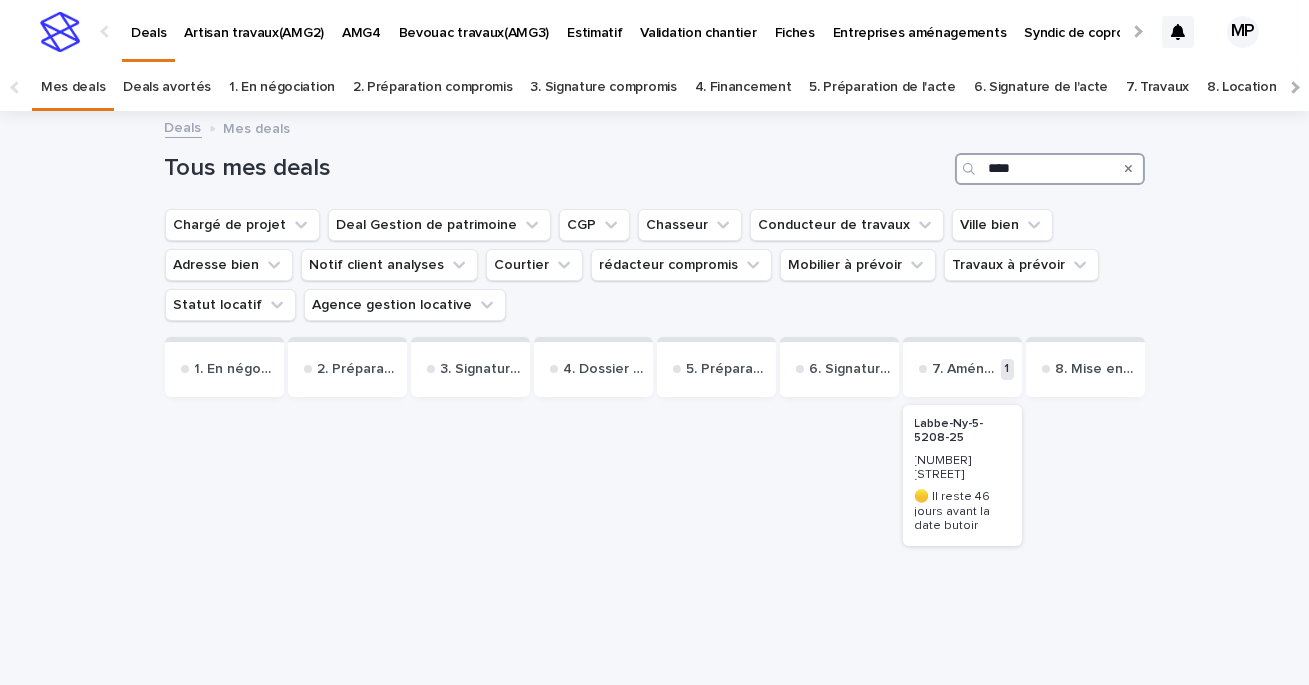 type on "****" 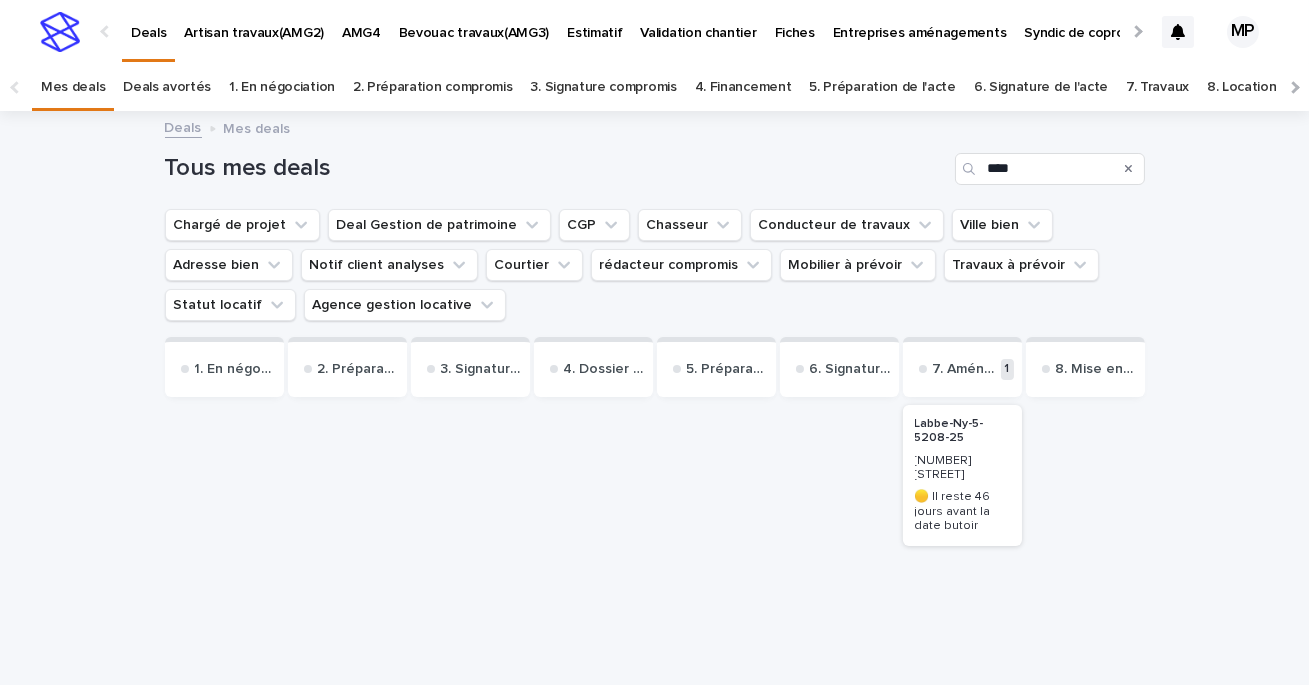 click on "Labbe-Ny-5-5208-25" at bounding box center (962, 431) 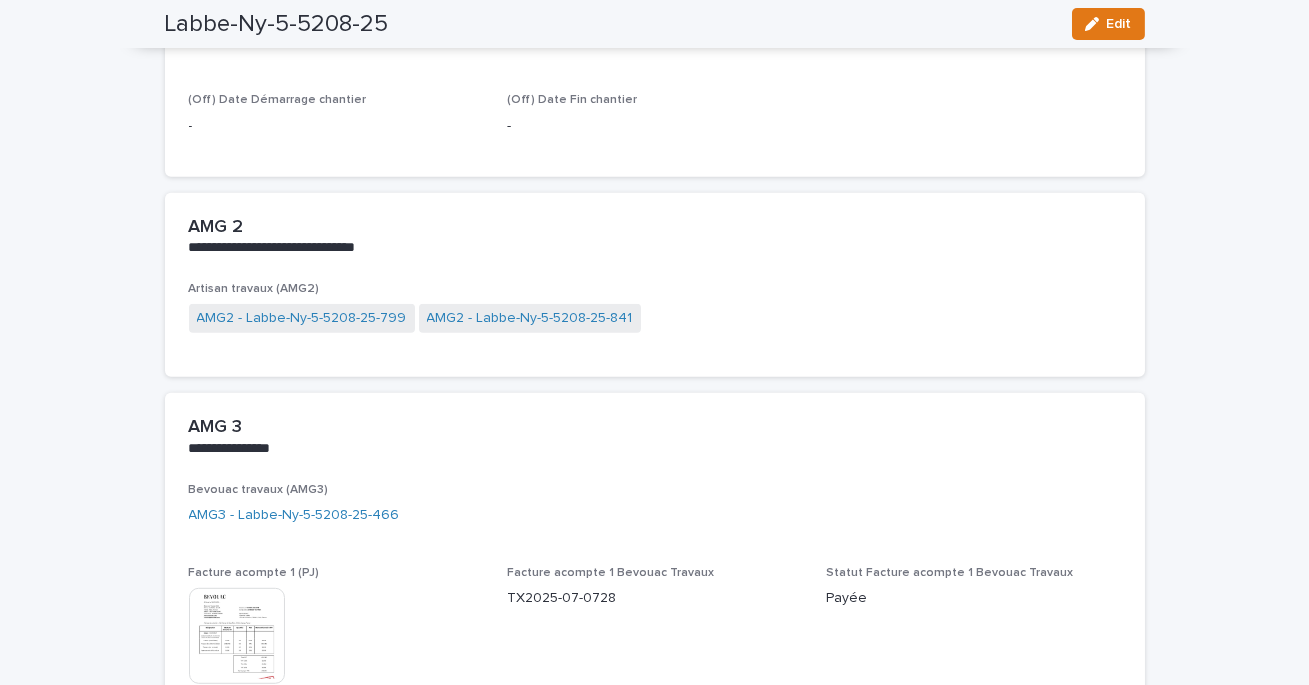scroll, scrollTop: 2340, scrollLeft: 0, axis: vertical 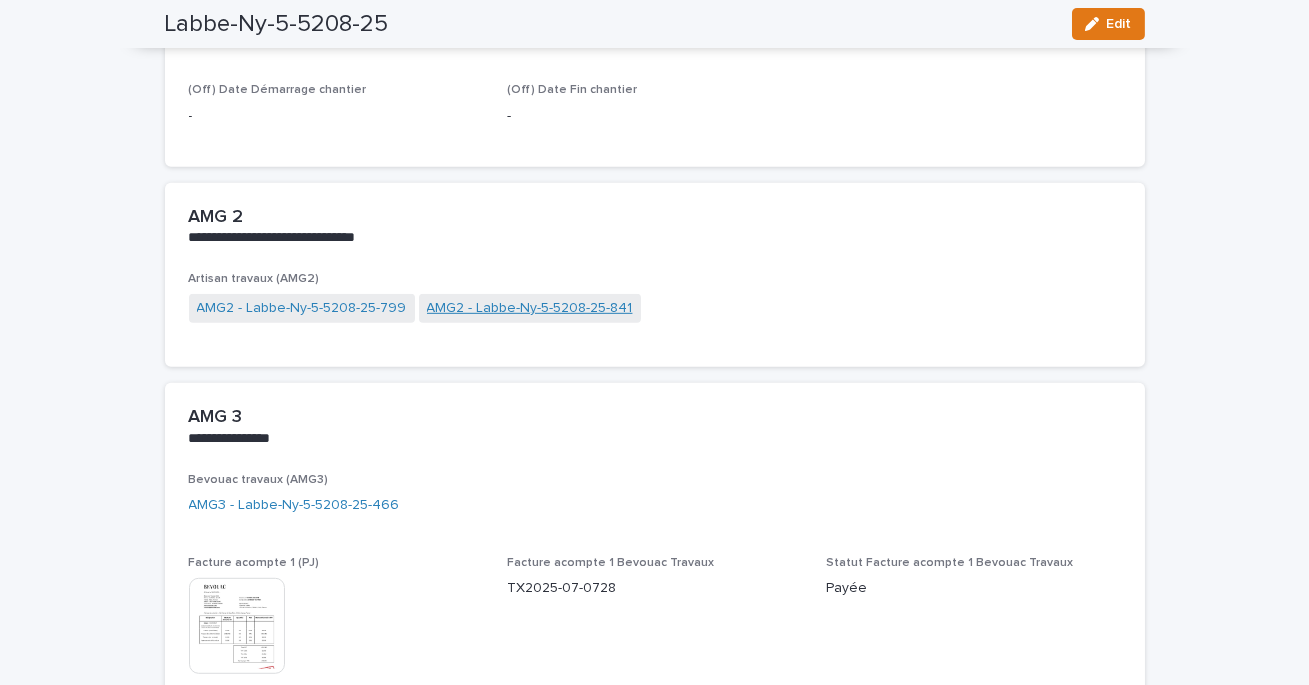 click on "AMG2 - Labbe-Ny-5-5208-25-841" at bounding box center (530, 308) 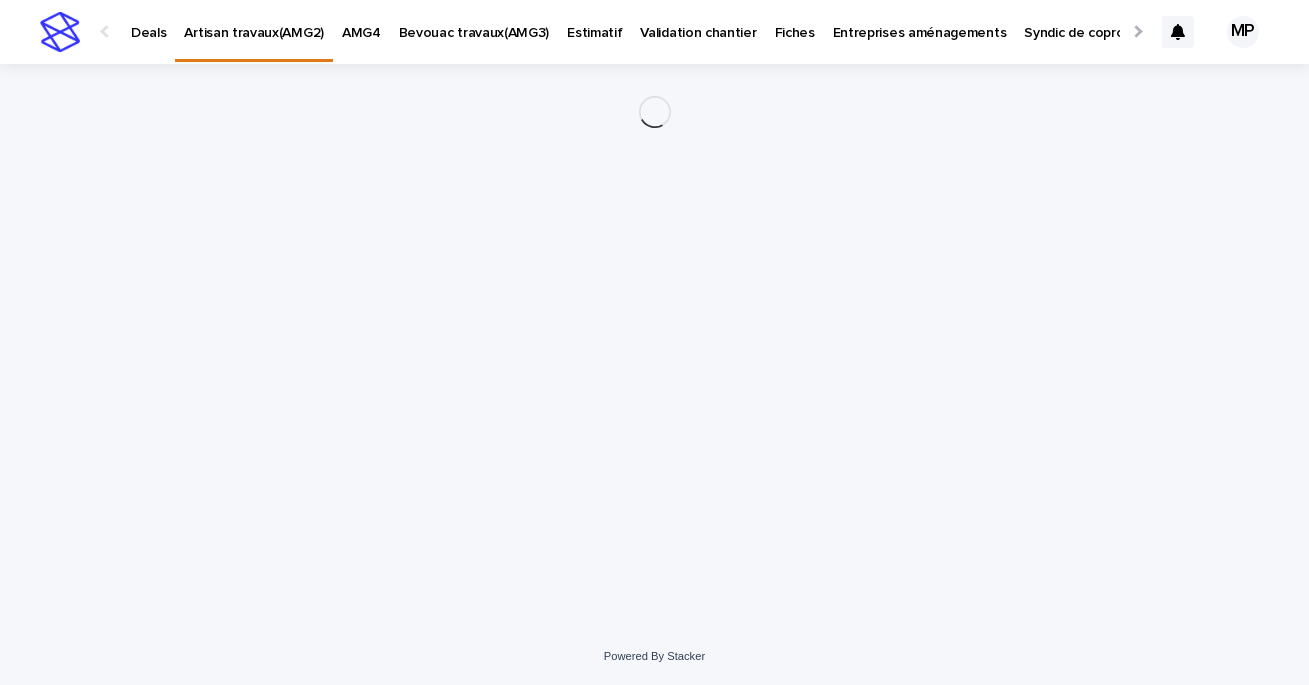 scroll, scrollTop: 0, scrollLeft: 0, axis: both 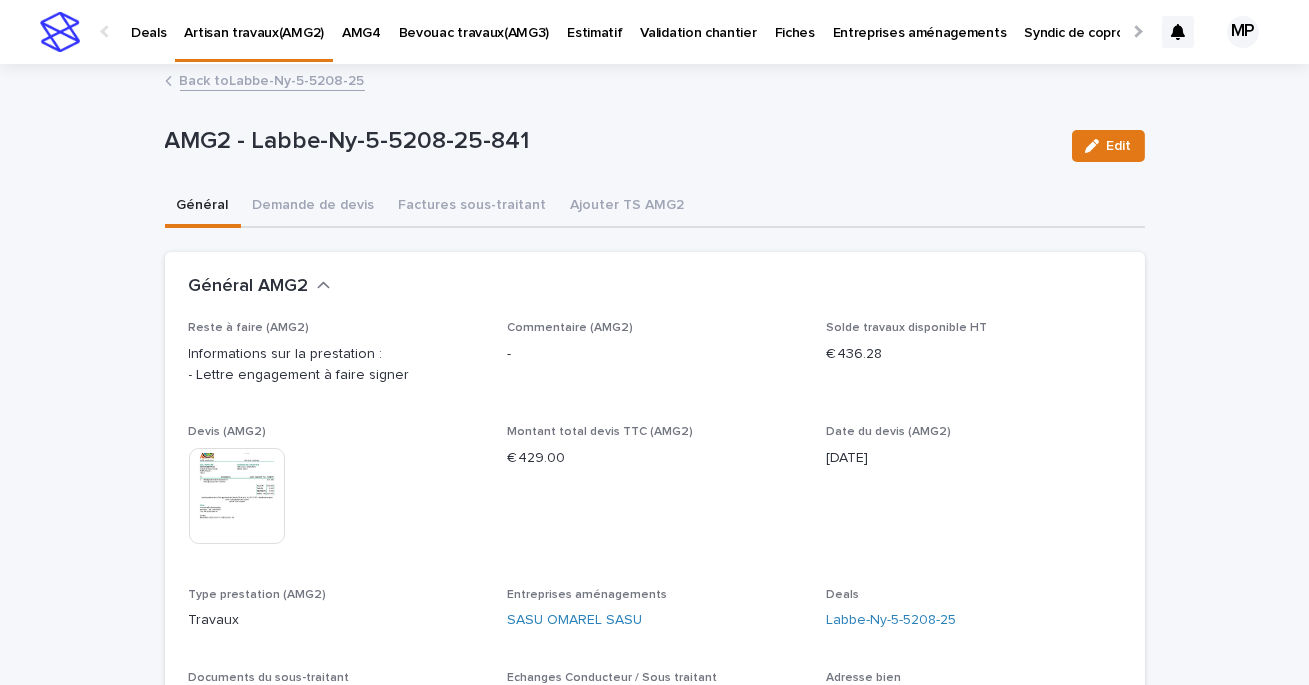 click on "Back to  Labbe-Ny-5-5208-25" at bounding box center [272, 79] 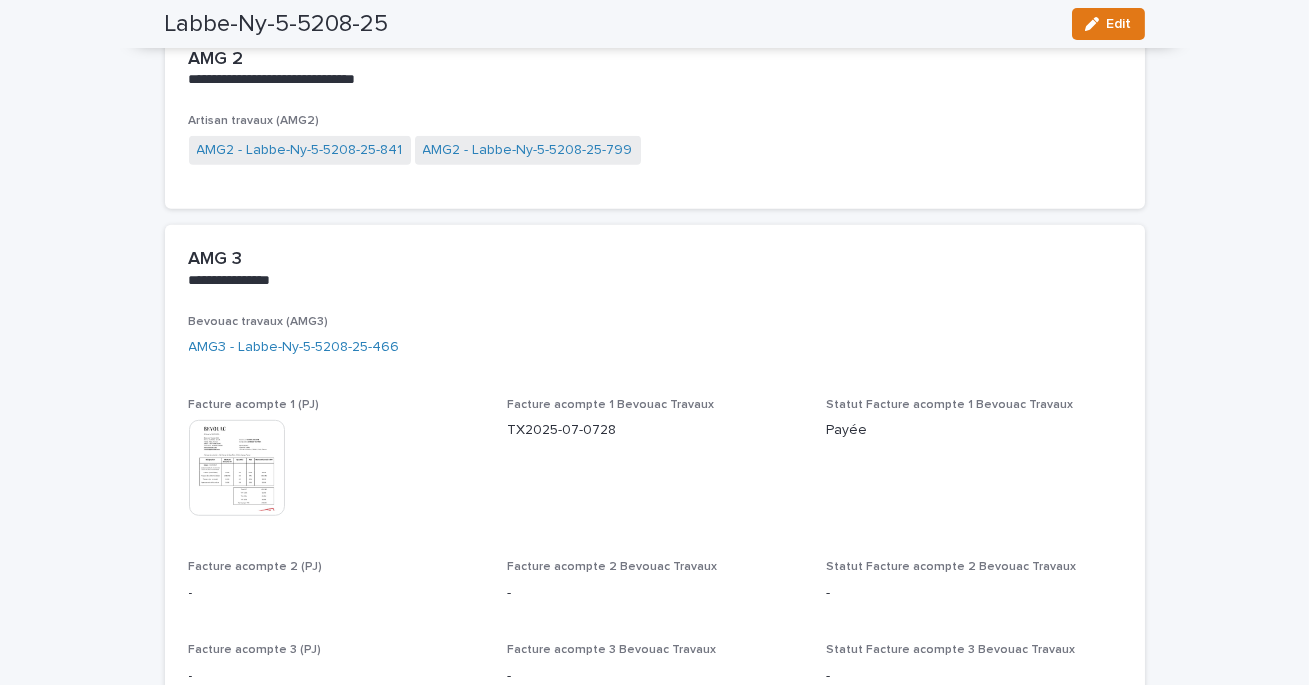 scroll, scrollTop: 2495, scrollLeft: 0, axis: vertical 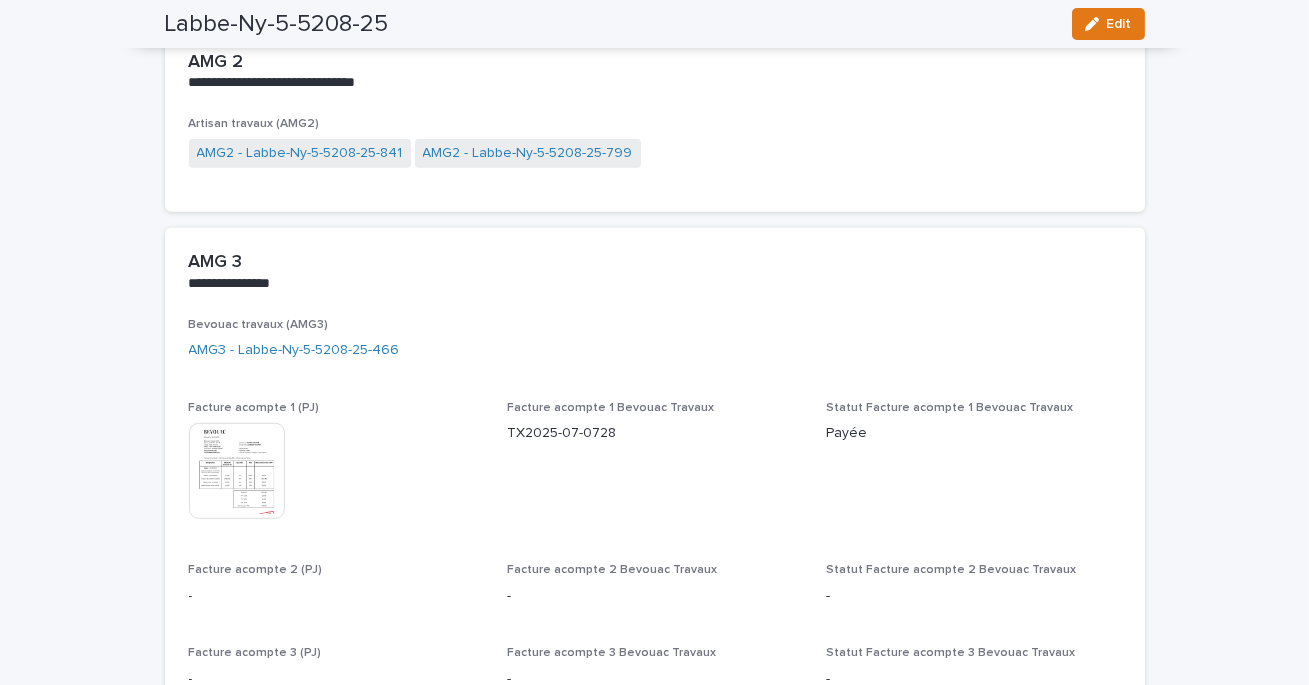 click at bounding box center (237, 471) 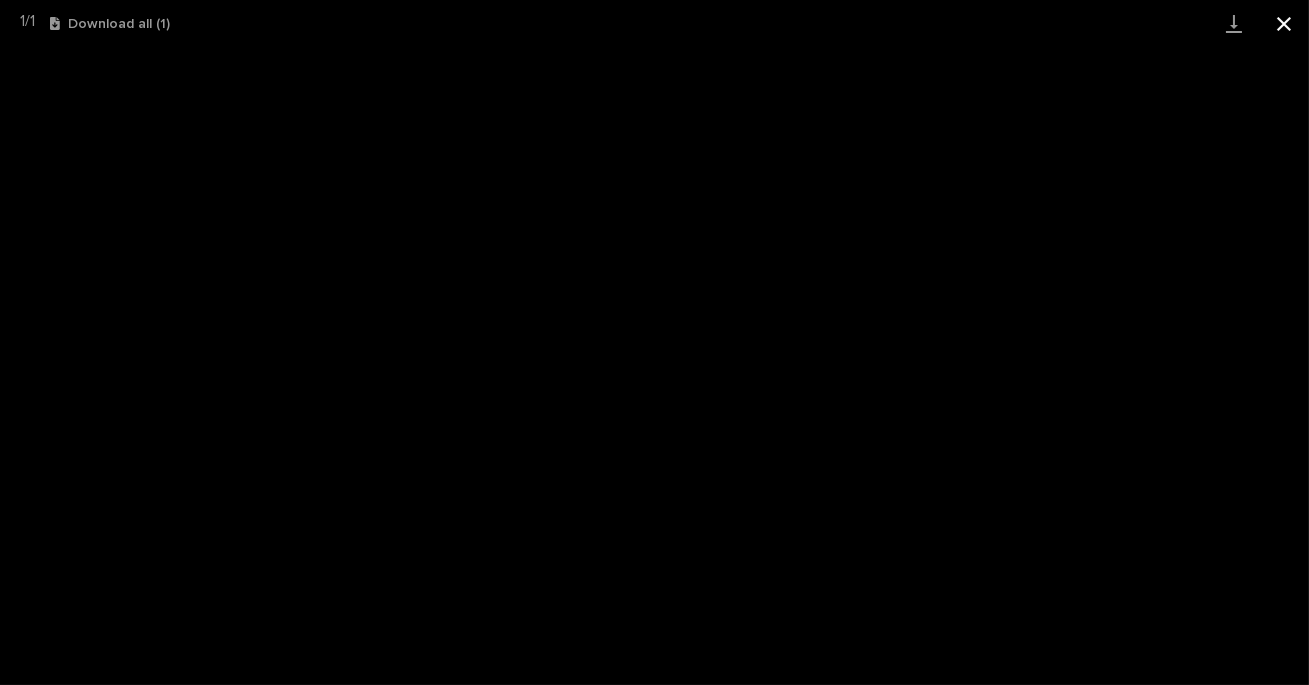 click at bounding box center [1284, 23] 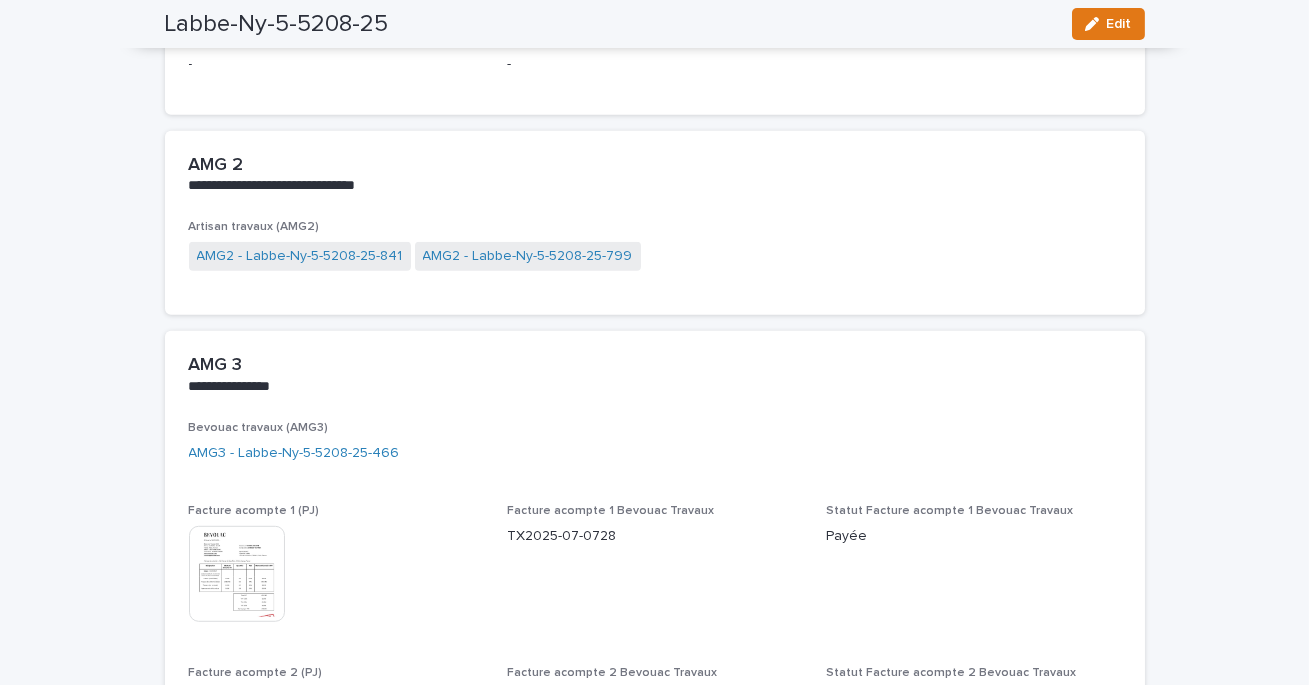 scroll, scrollTop: 2311, scrollLeft: 0, axis: vertical 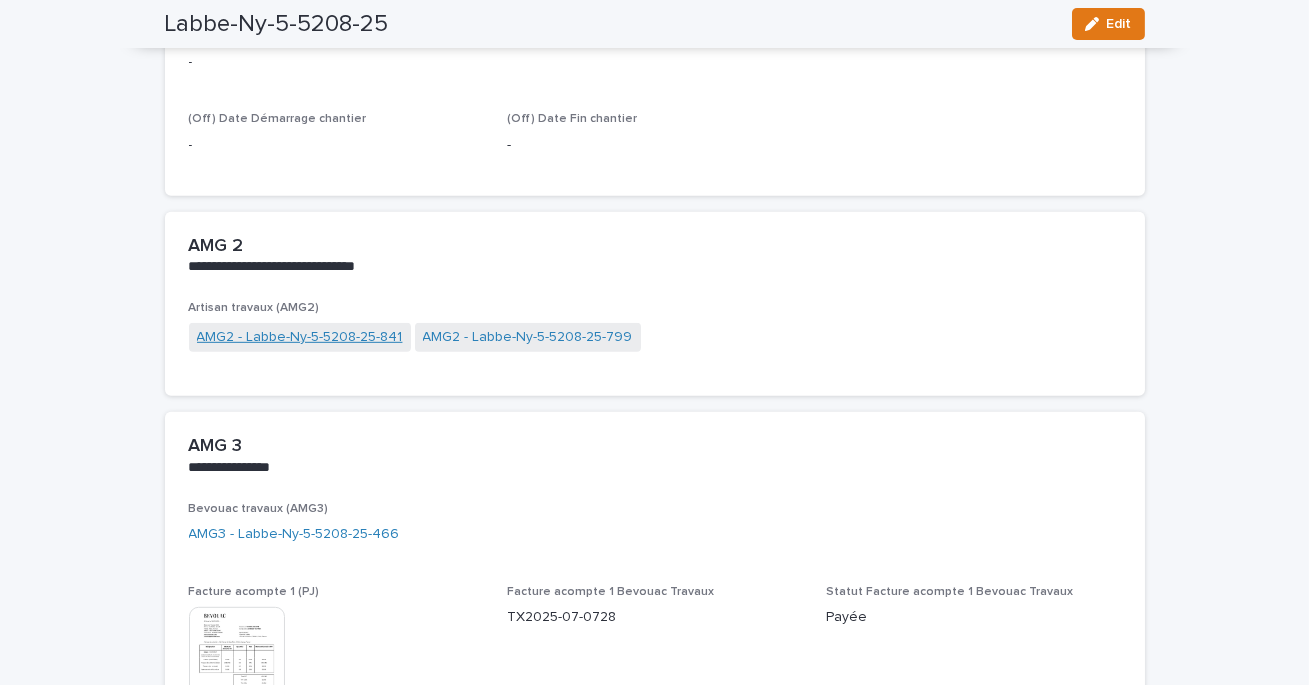 click on "AMG2 - Labbe-Ny-5-5208-25-841" at bounding box center [300, 337] 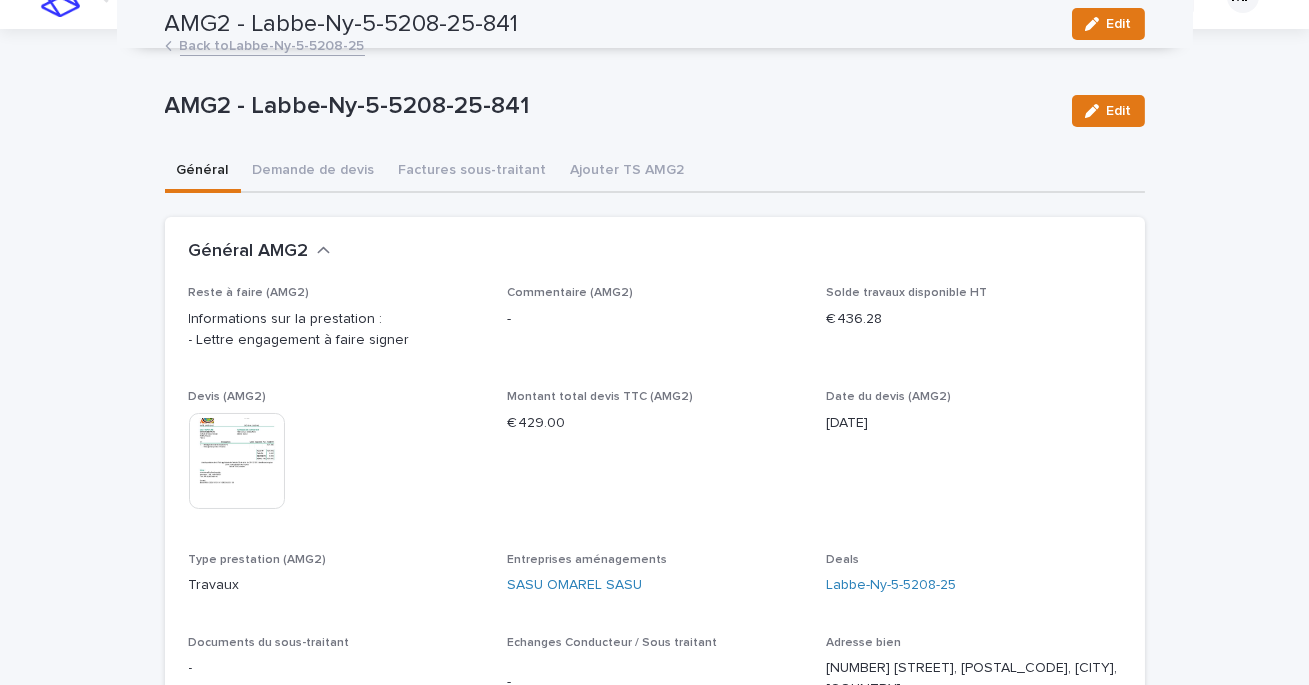 scroll, scrollTop: 0, scrollLeft: 0, axis: both 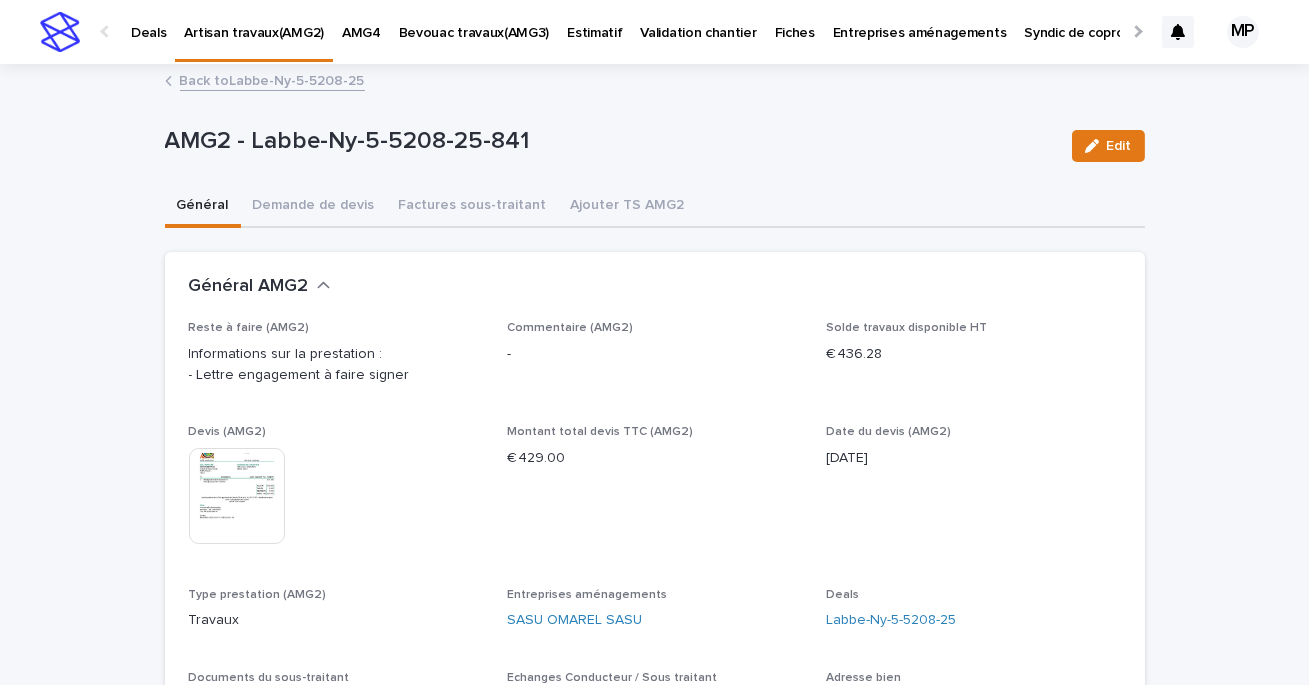 click on "Back to  Labbe-Ny-5-5208-25" at bounding box center (272, 79) 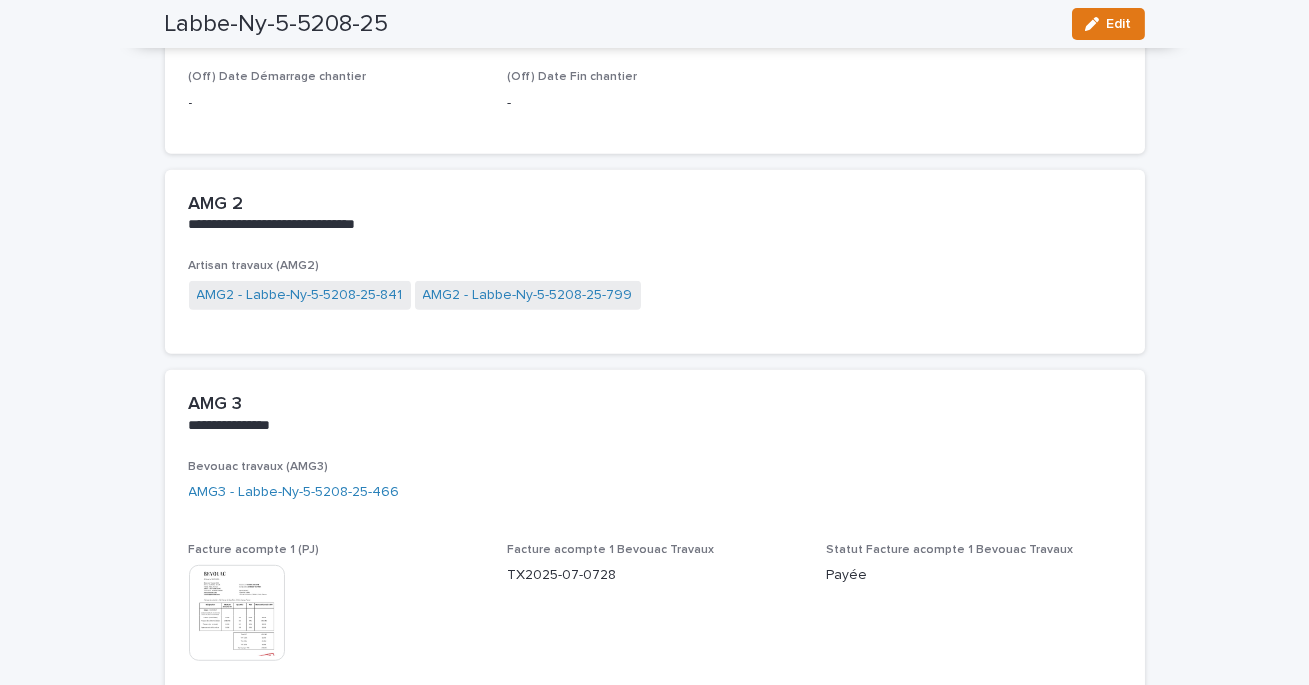 scroll, scrollTop: 2371, scrollLeft: 0, axis: vertical 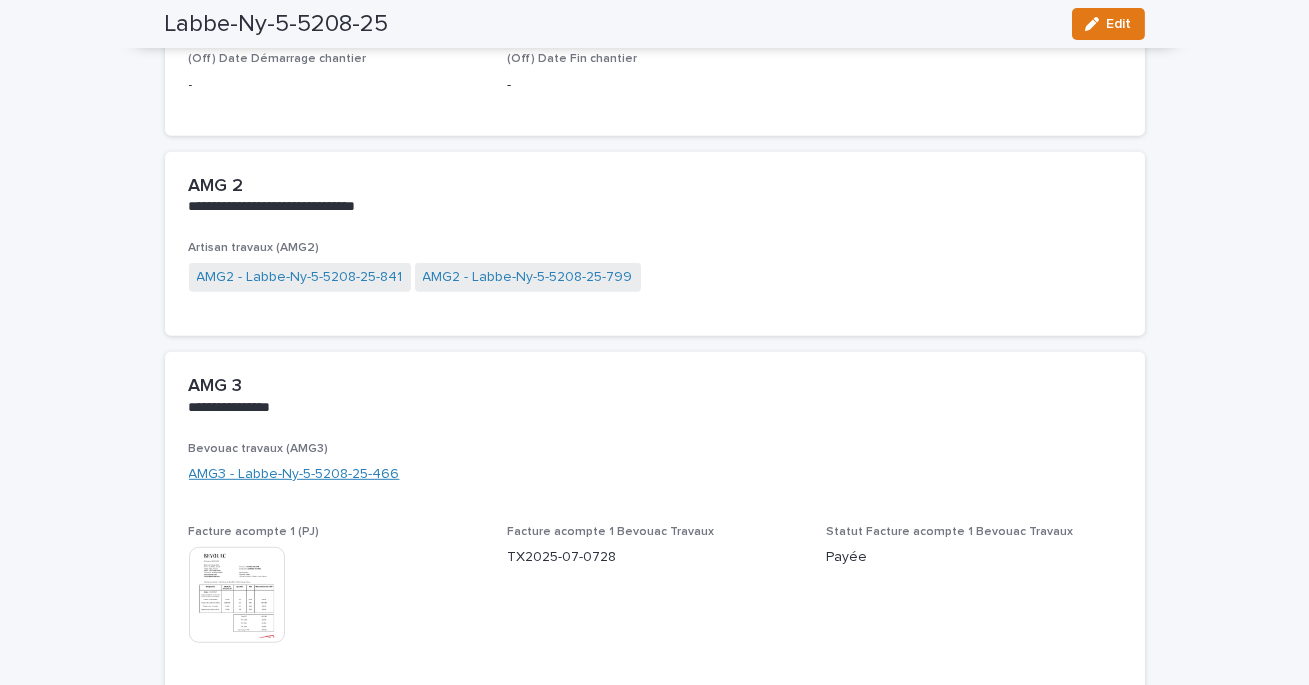 click on "AMG3 - Labbe-Ny-5-5208-25-466" at bounding box center [294, 474] 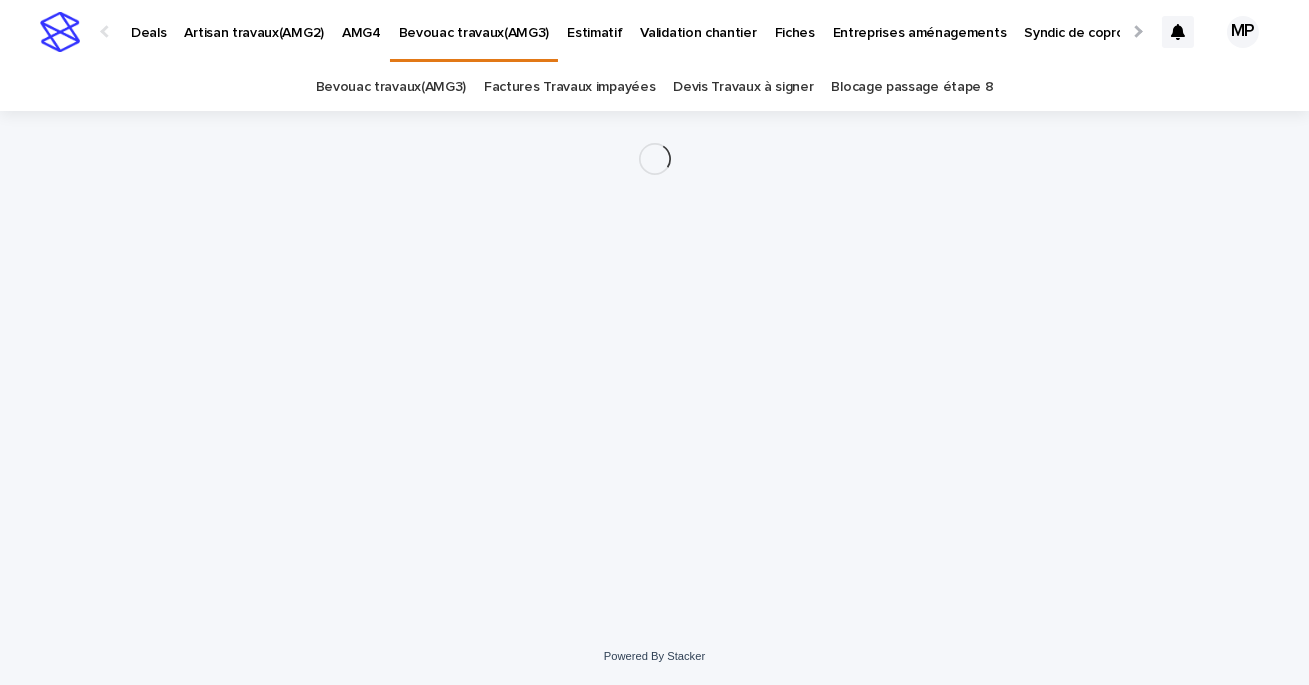 scroll, scrollTop: 0, scrollLeft: 0, axis: both 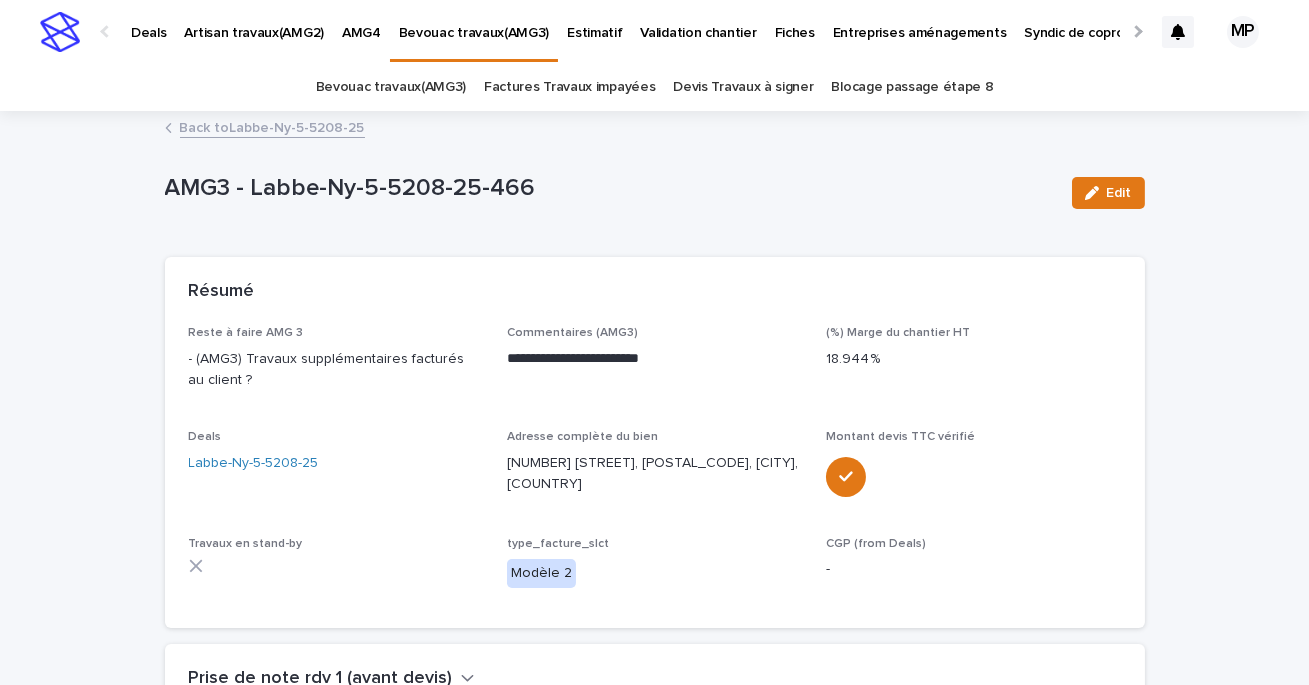 click on "Back to  Labbe-Ny-5-5208-25" at bounding box center (272, 126) 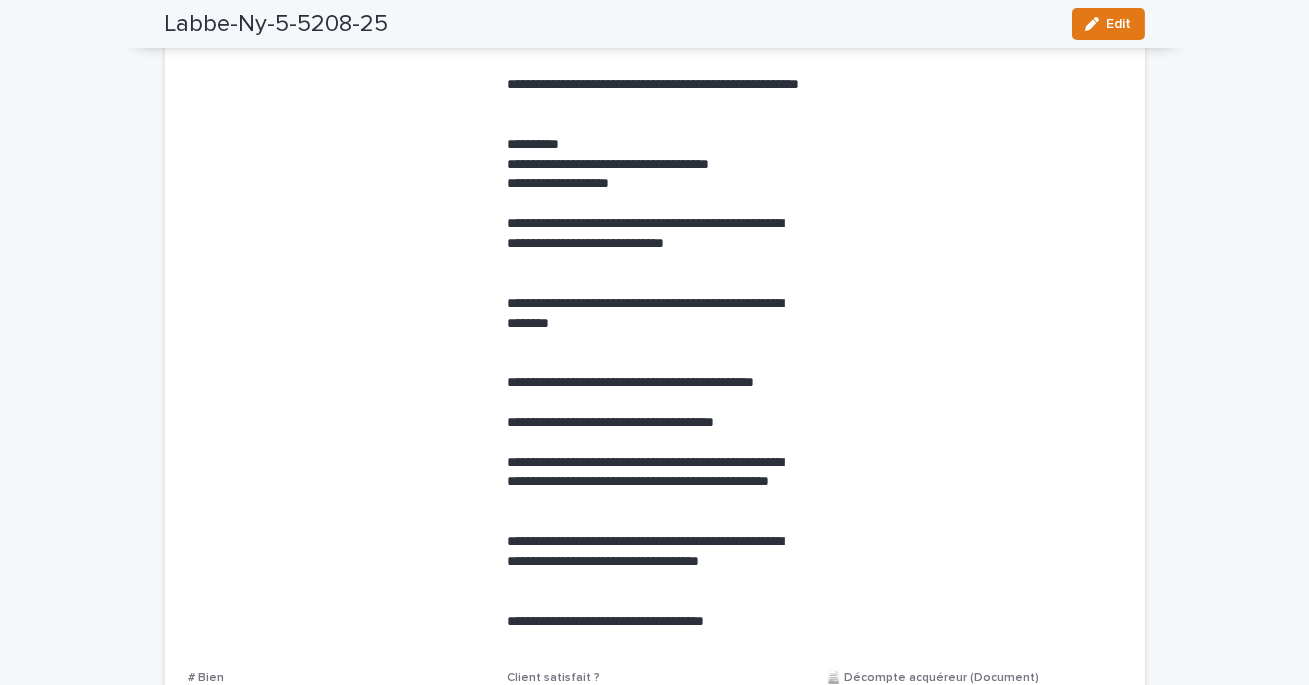 scroll, scrollTop: 0, scrollLeft: 0, axis: both 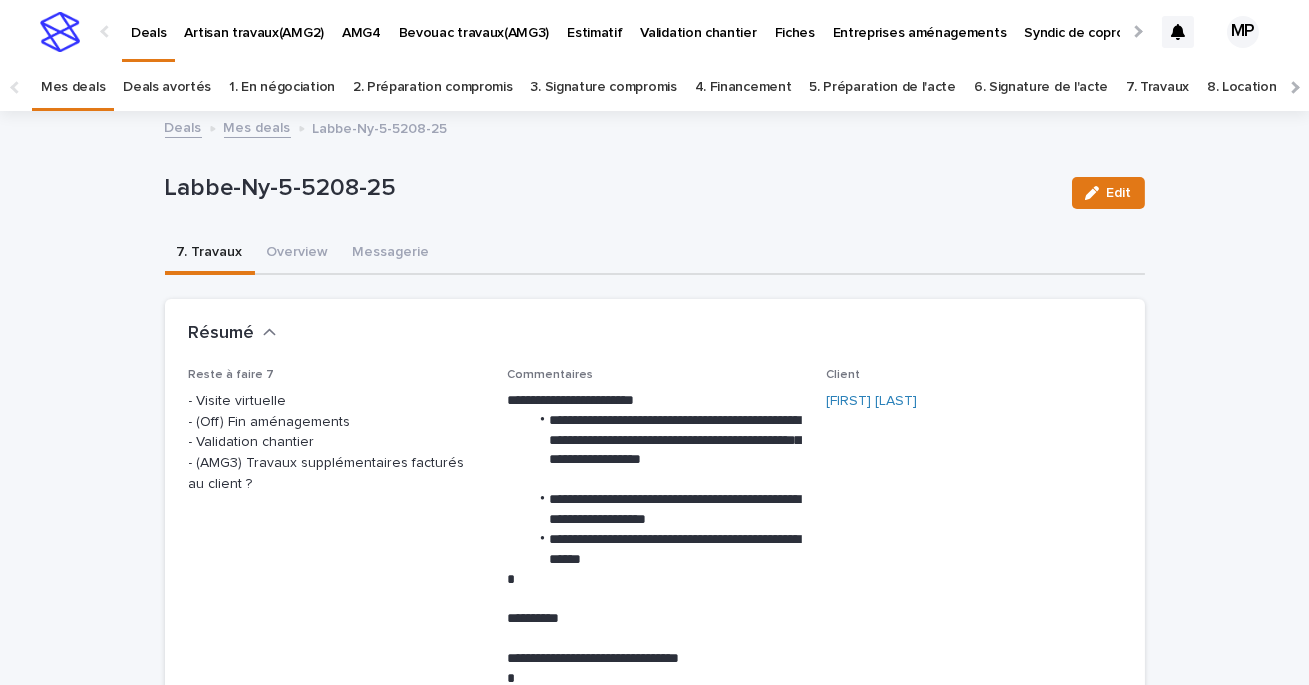 click on "Deals" at bounding box center (183, 126) 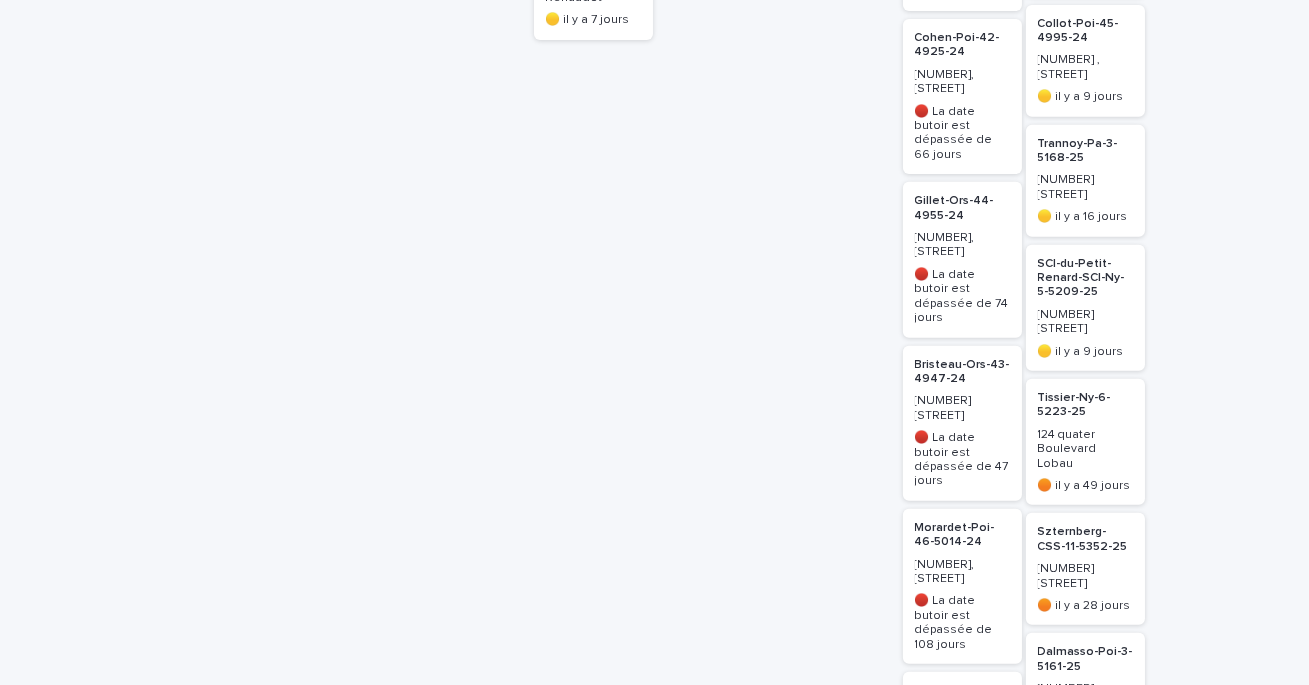 scroll, scrollTop: 0, scrollLeft: 0, axis: both 